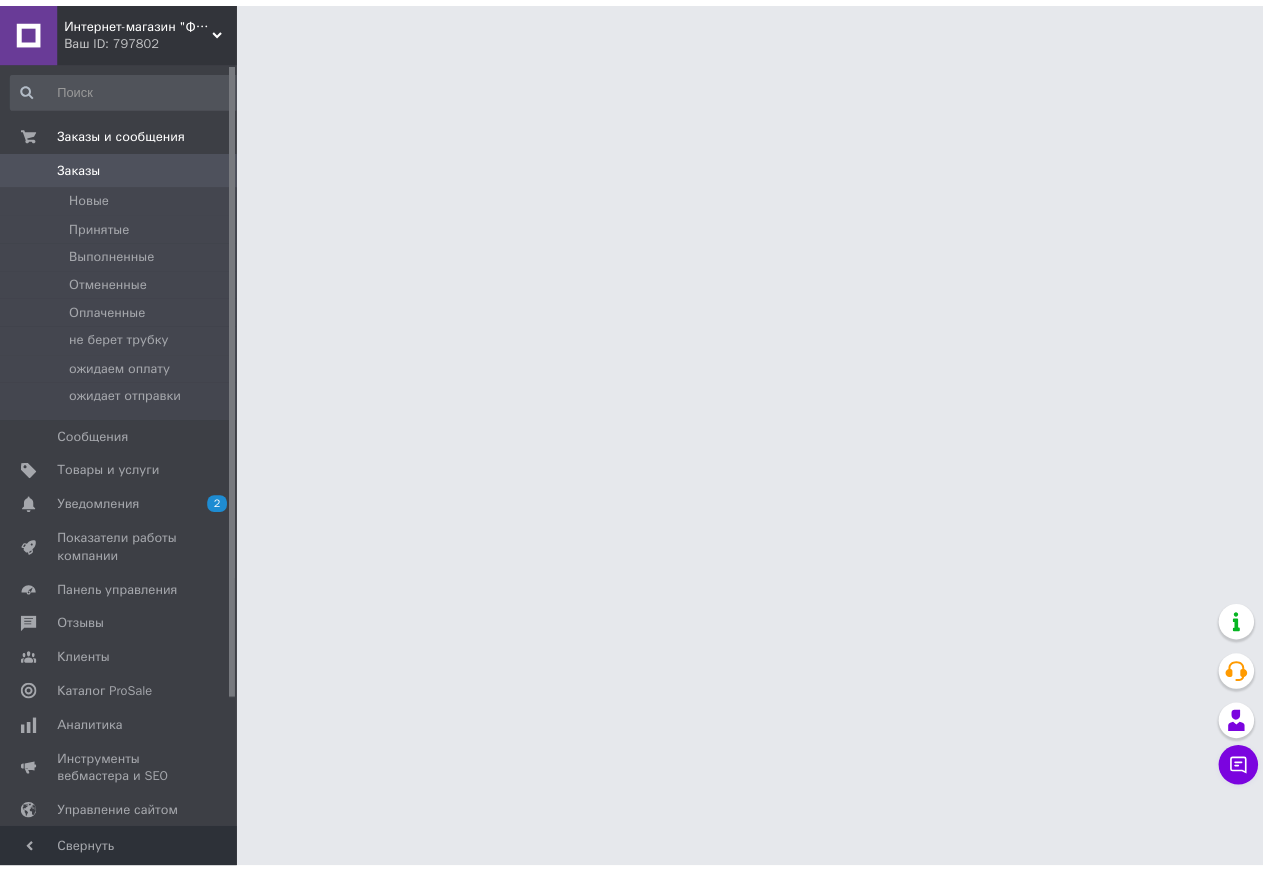 scroll, scrollTop: 0, scrollLeft: 0, axis: both 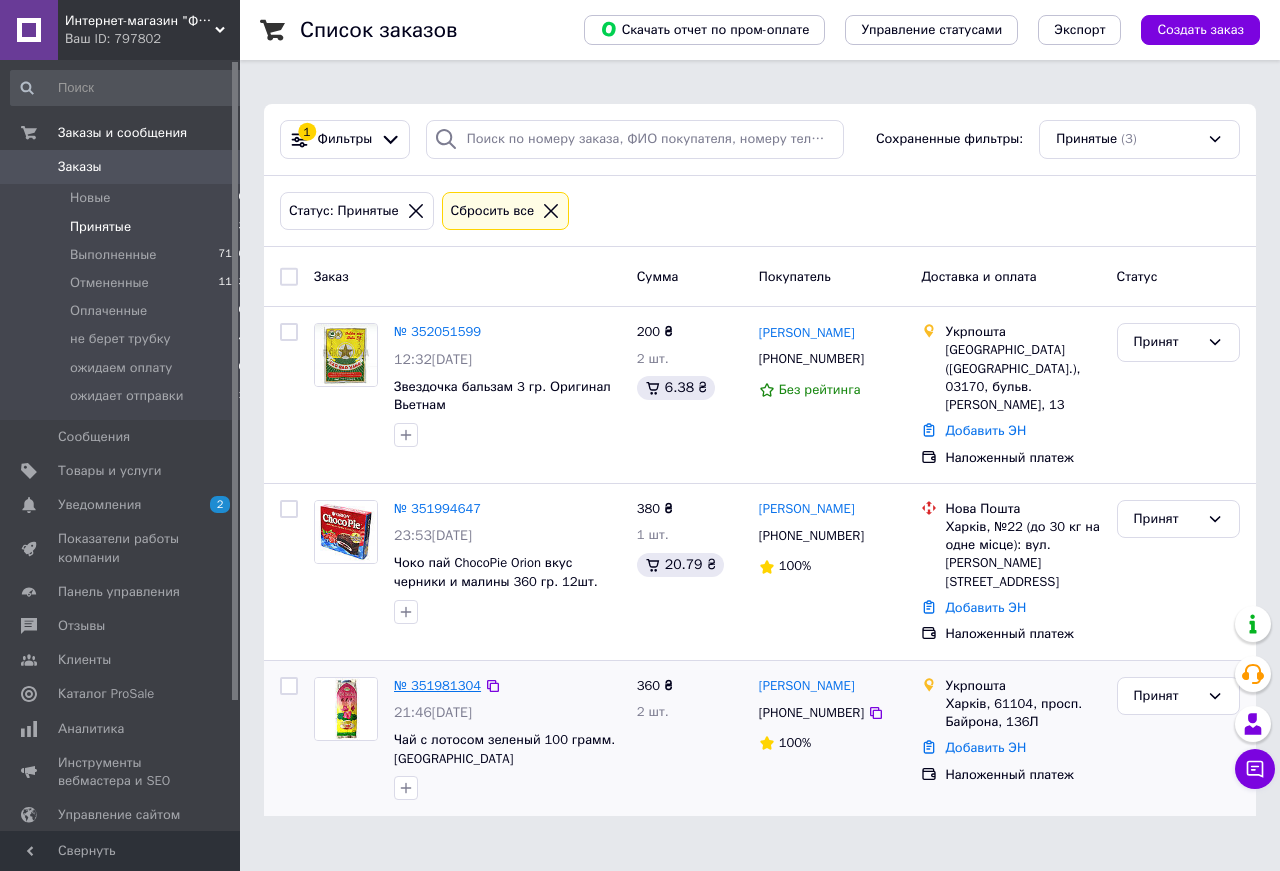 click on "№ 351981304" at bounding box center (437, 685) 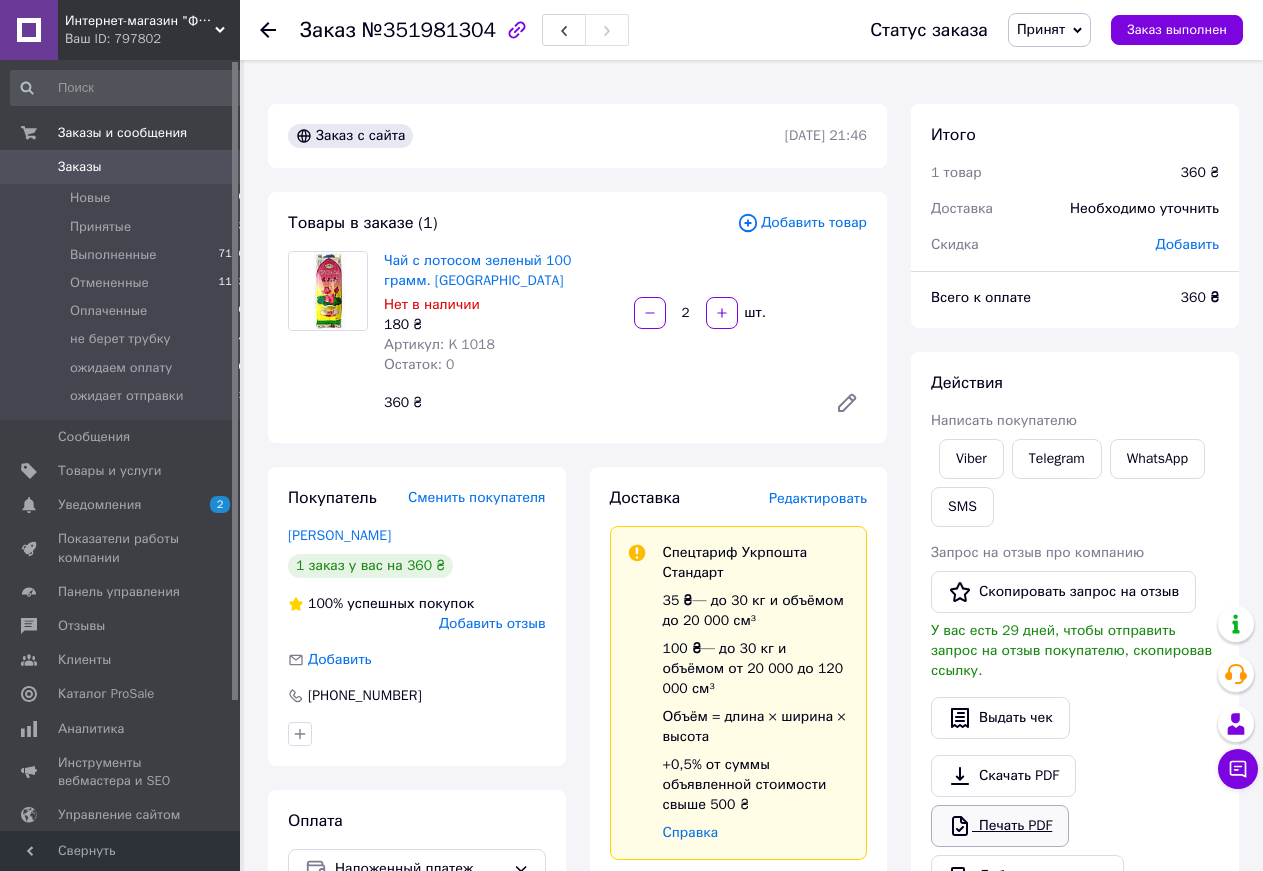 click on "Печать PDF" at bounding box center (1000, 826) 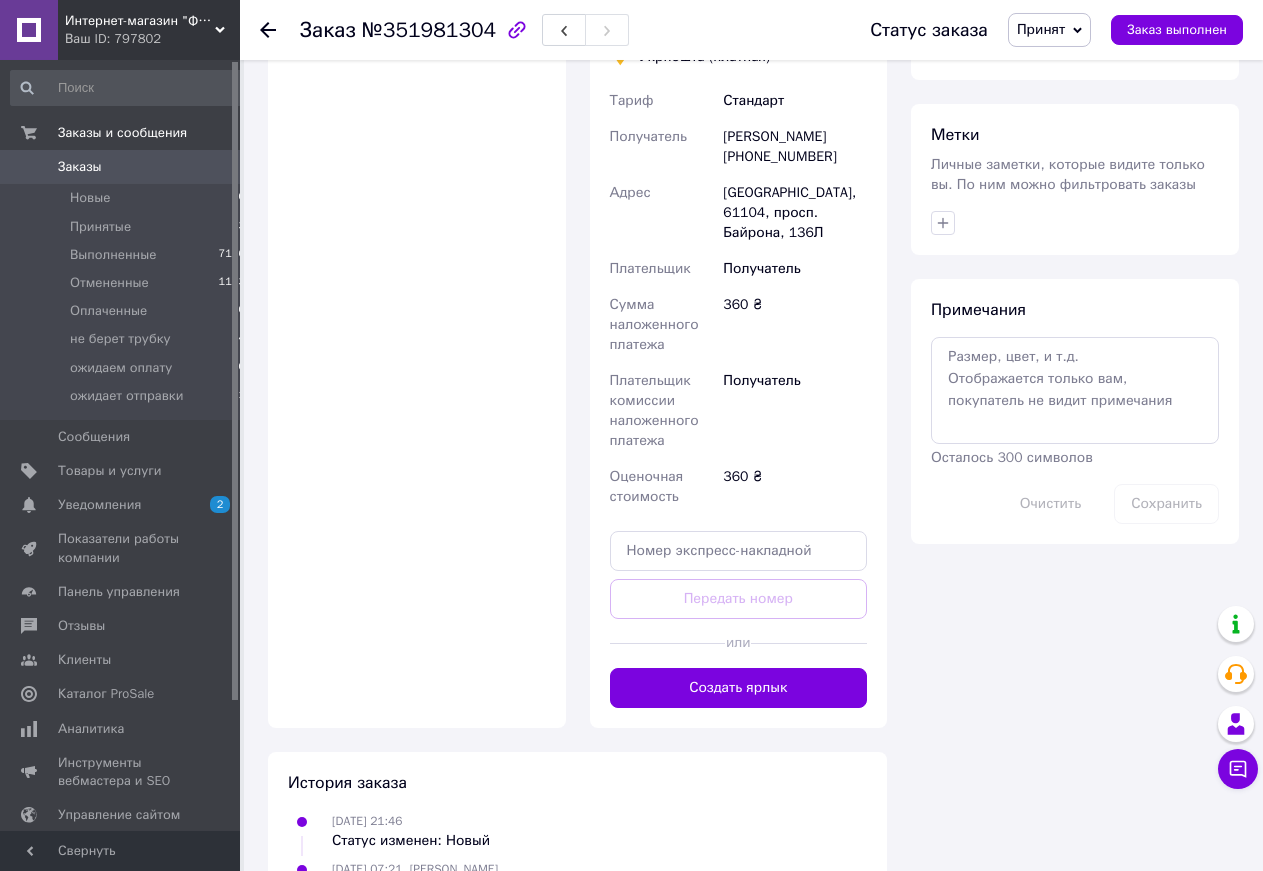 scroll, scrollTop: 849, scrollLeft: 0, axis: vertical 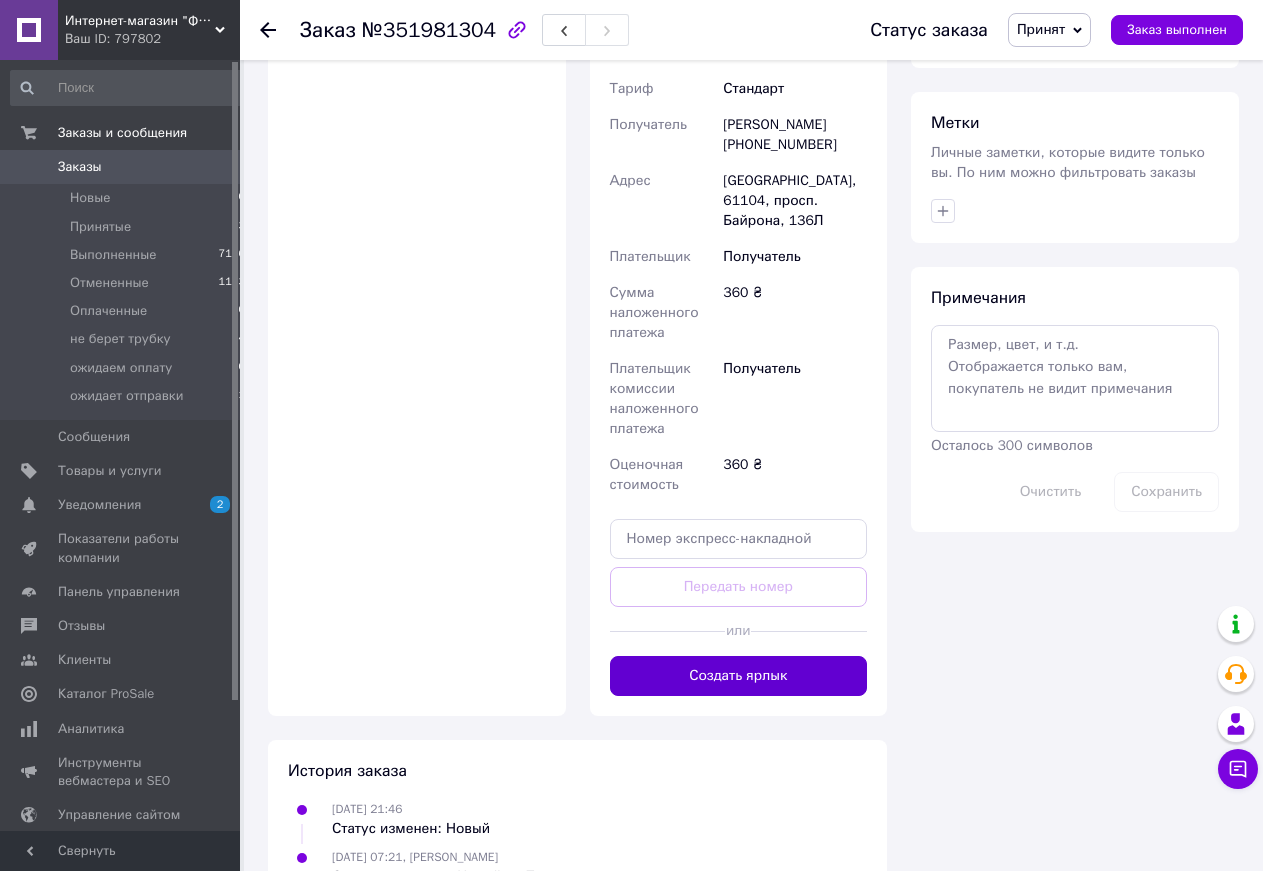 click on "Создать ярлык" at bounding box center (739, 676) 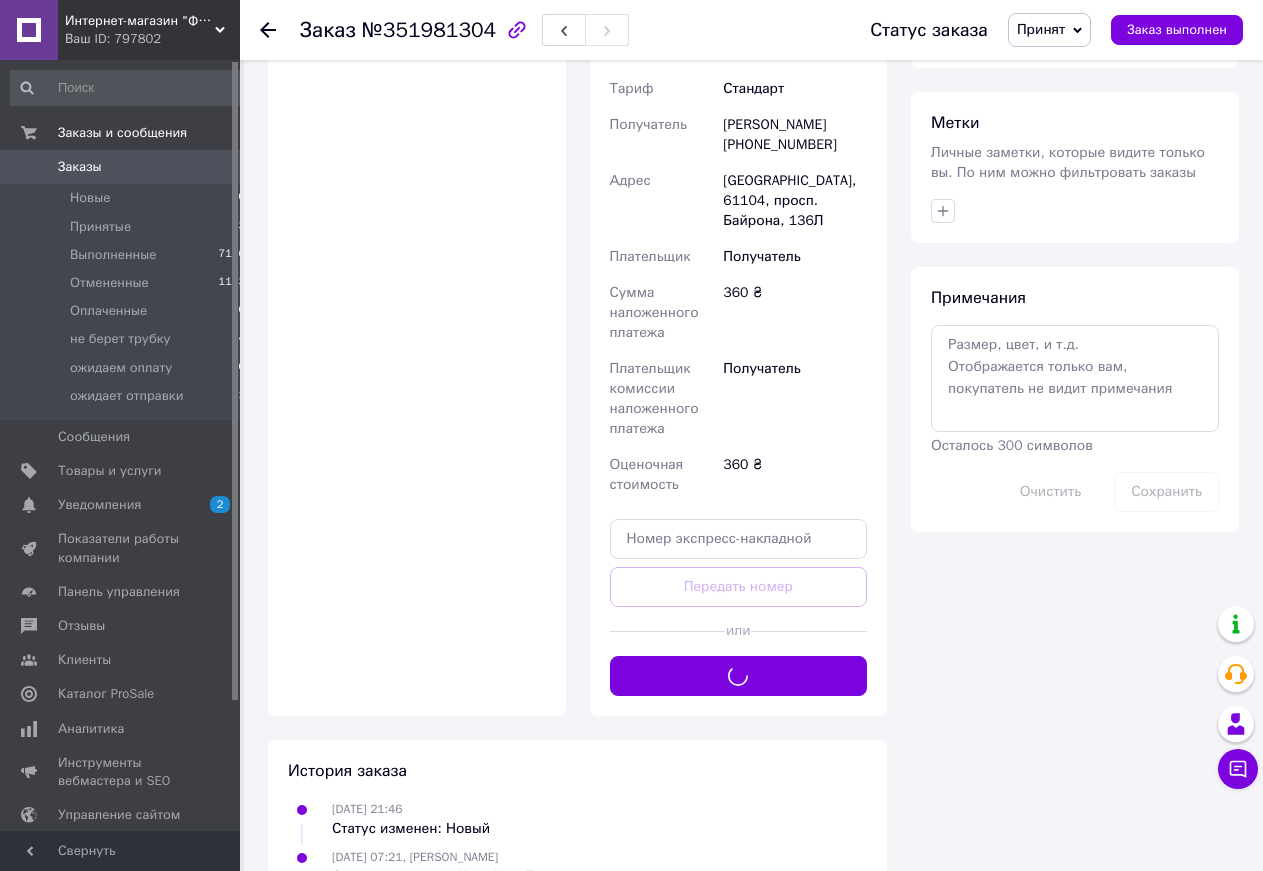 scroll, scrollTop: 768, scrollLeft: 0, axis: vertical 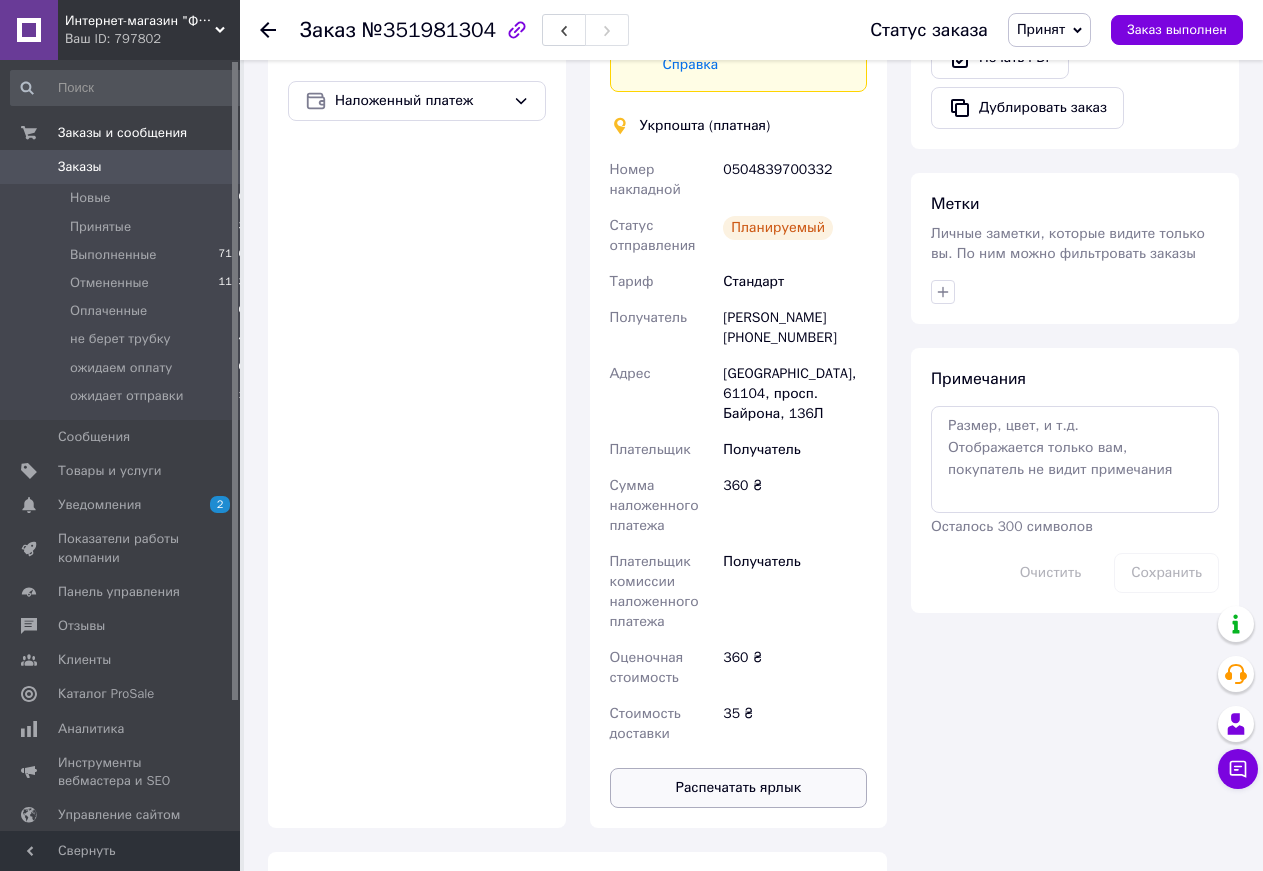 click on "Распечатать ярлык" at bounding box center [739, 788] 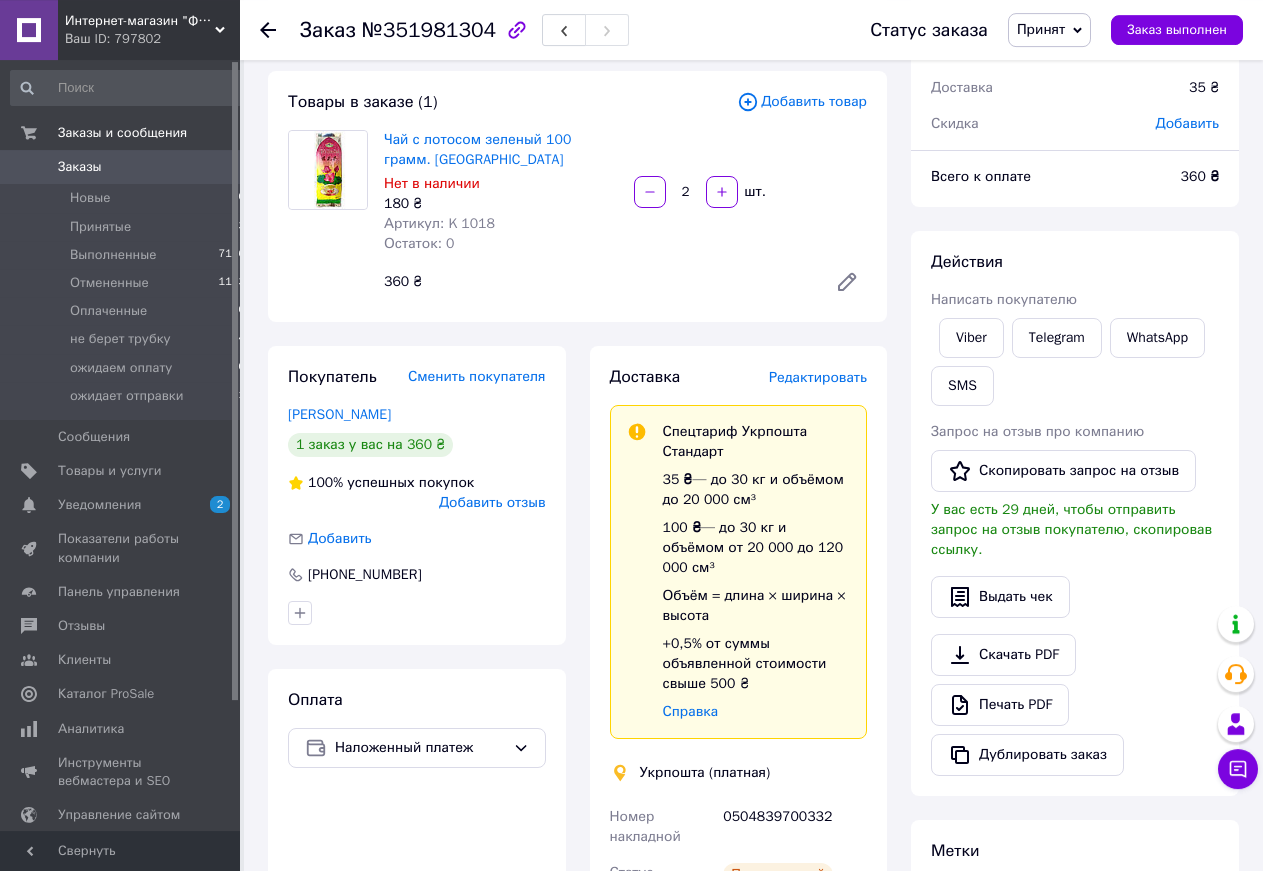 scroll, scrollTop: 54, scrollLeft: 0, axis: vertical 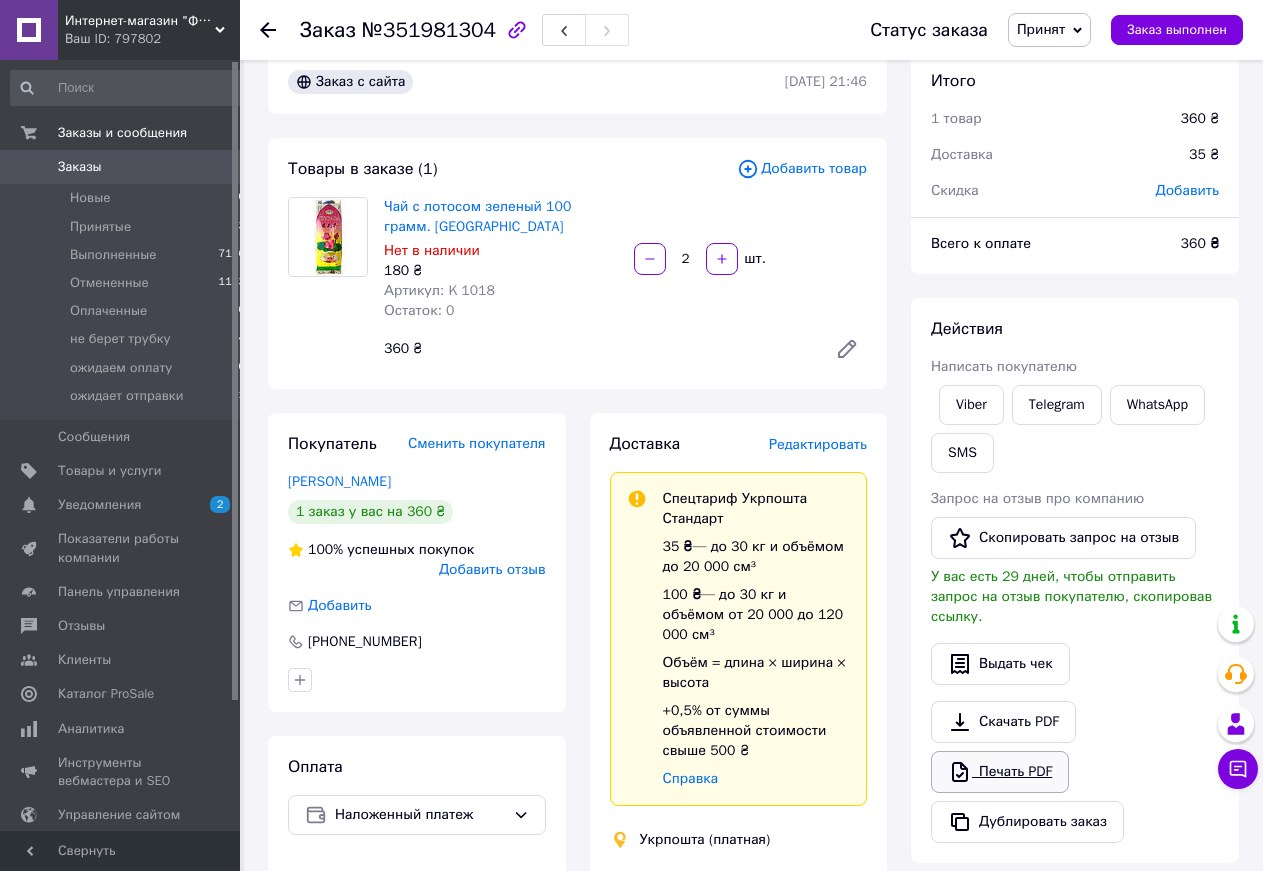 click on "Печать PDF" at bounding box center [1000, 772] 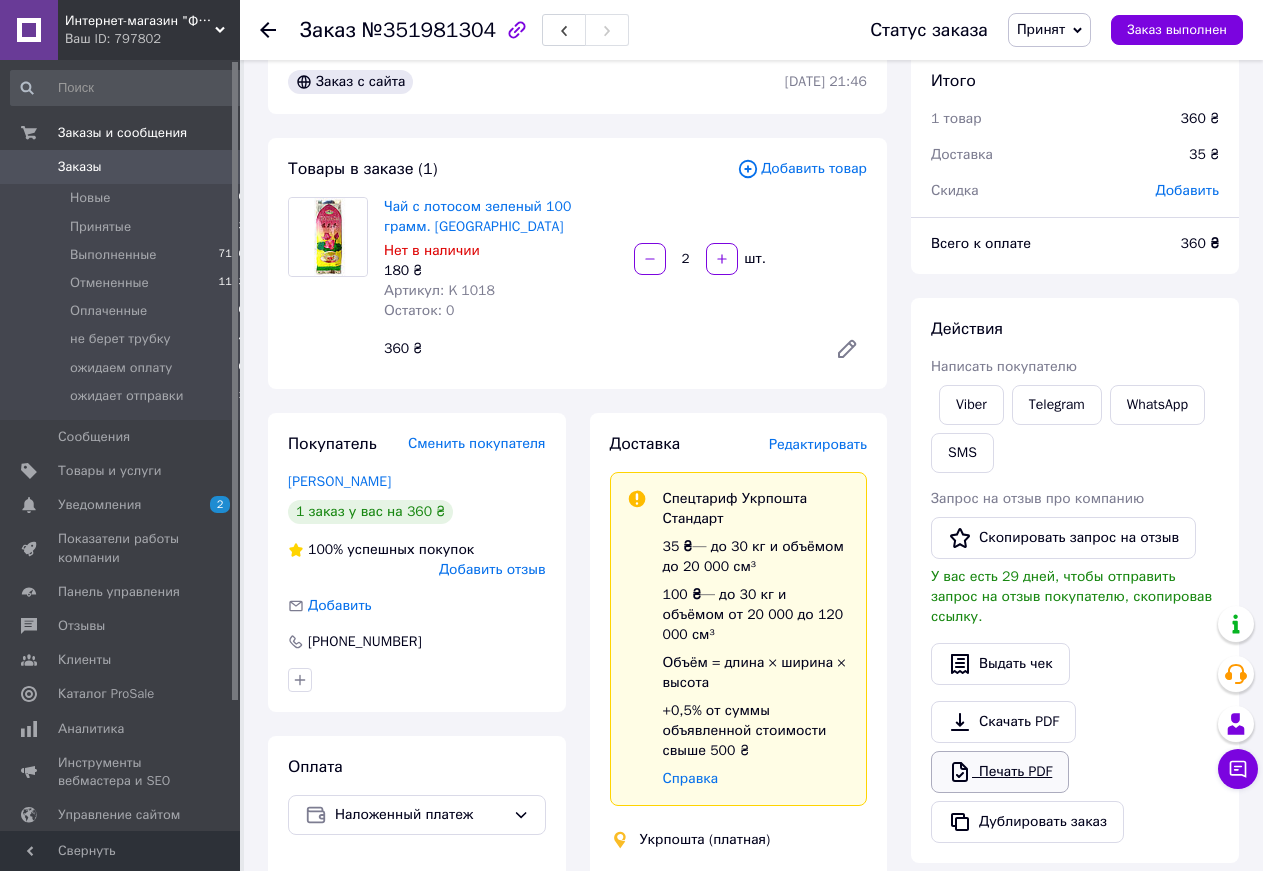 click on "Печать PDF" at bounding box center [1000, 772] 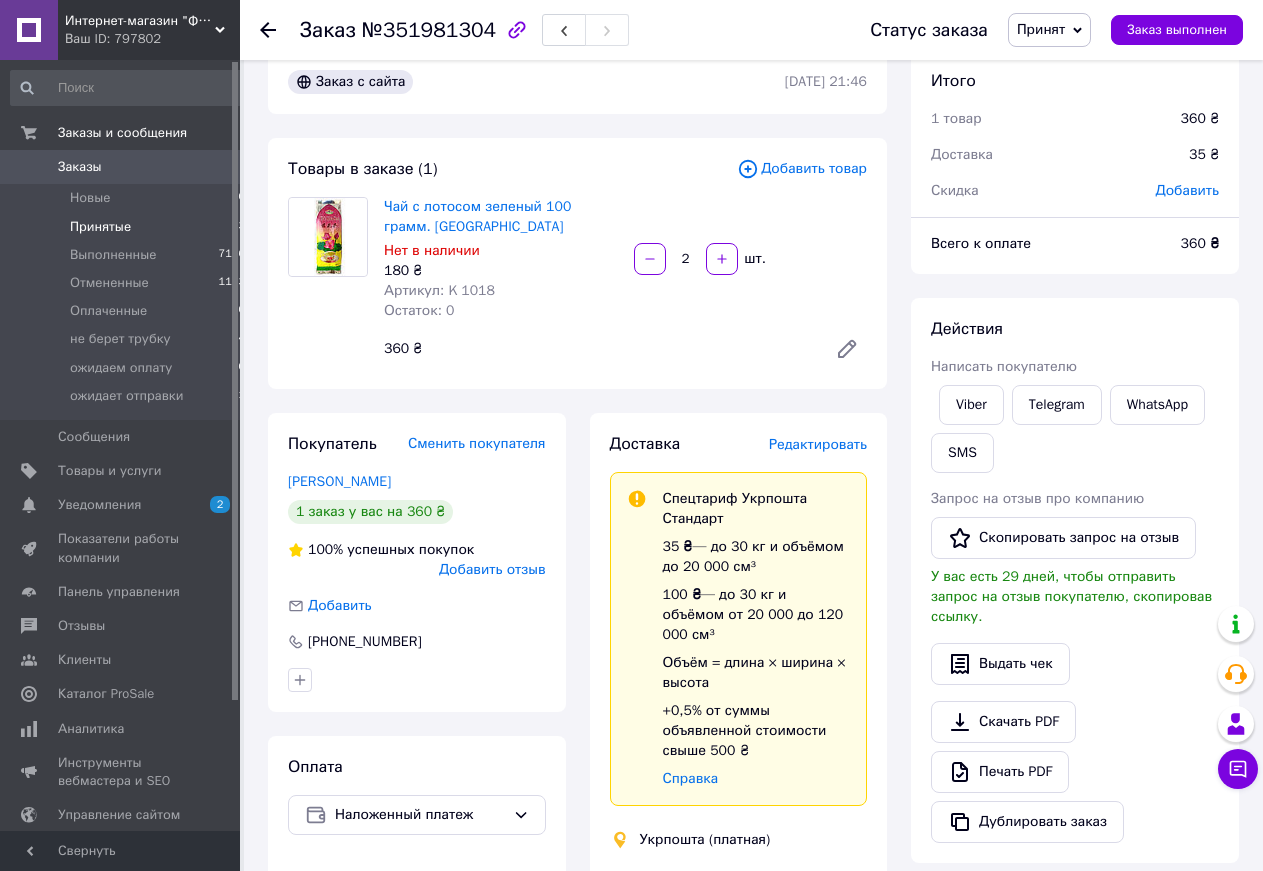 click on "Принятые" at bounding box center [100, 227] 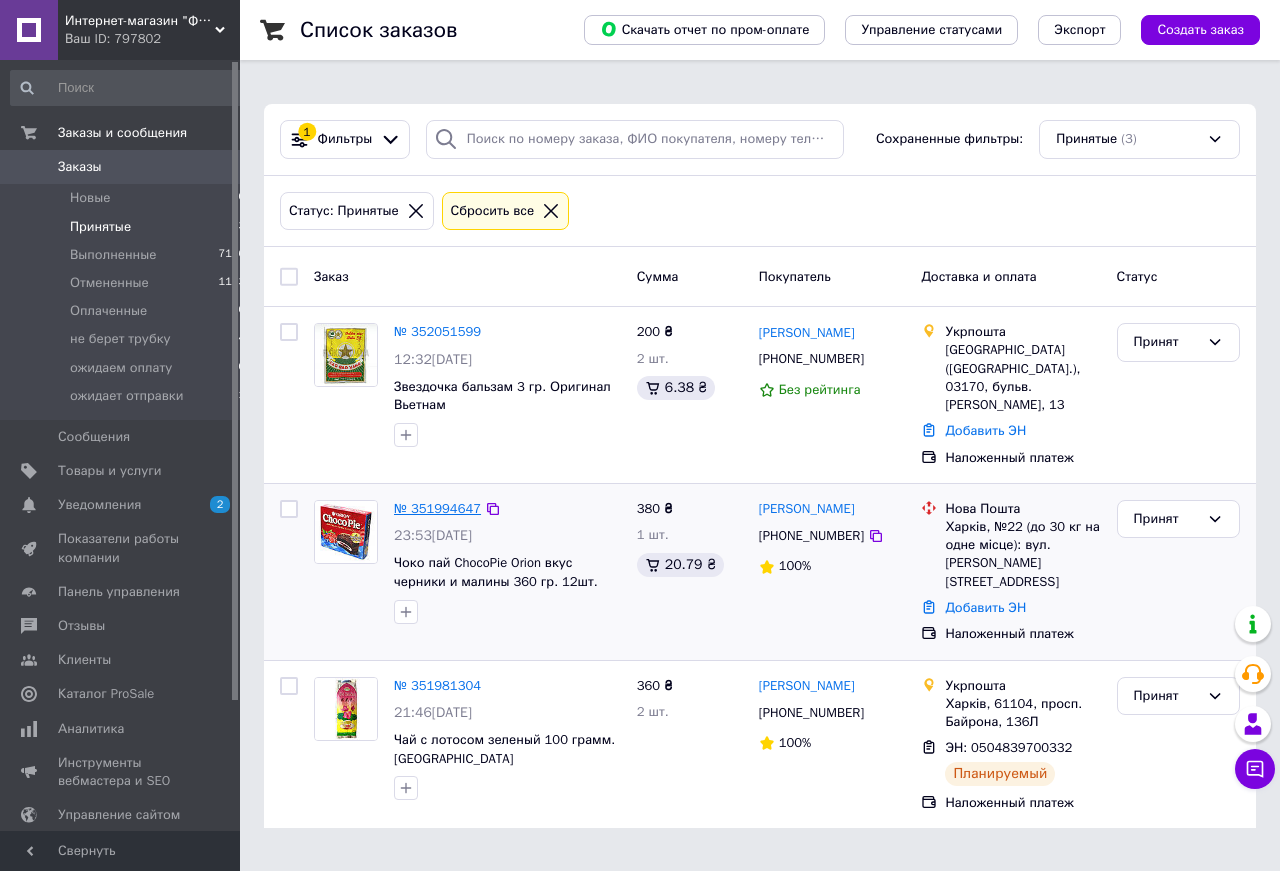 click on "№ 351994647" at bounding box center [437, 508] 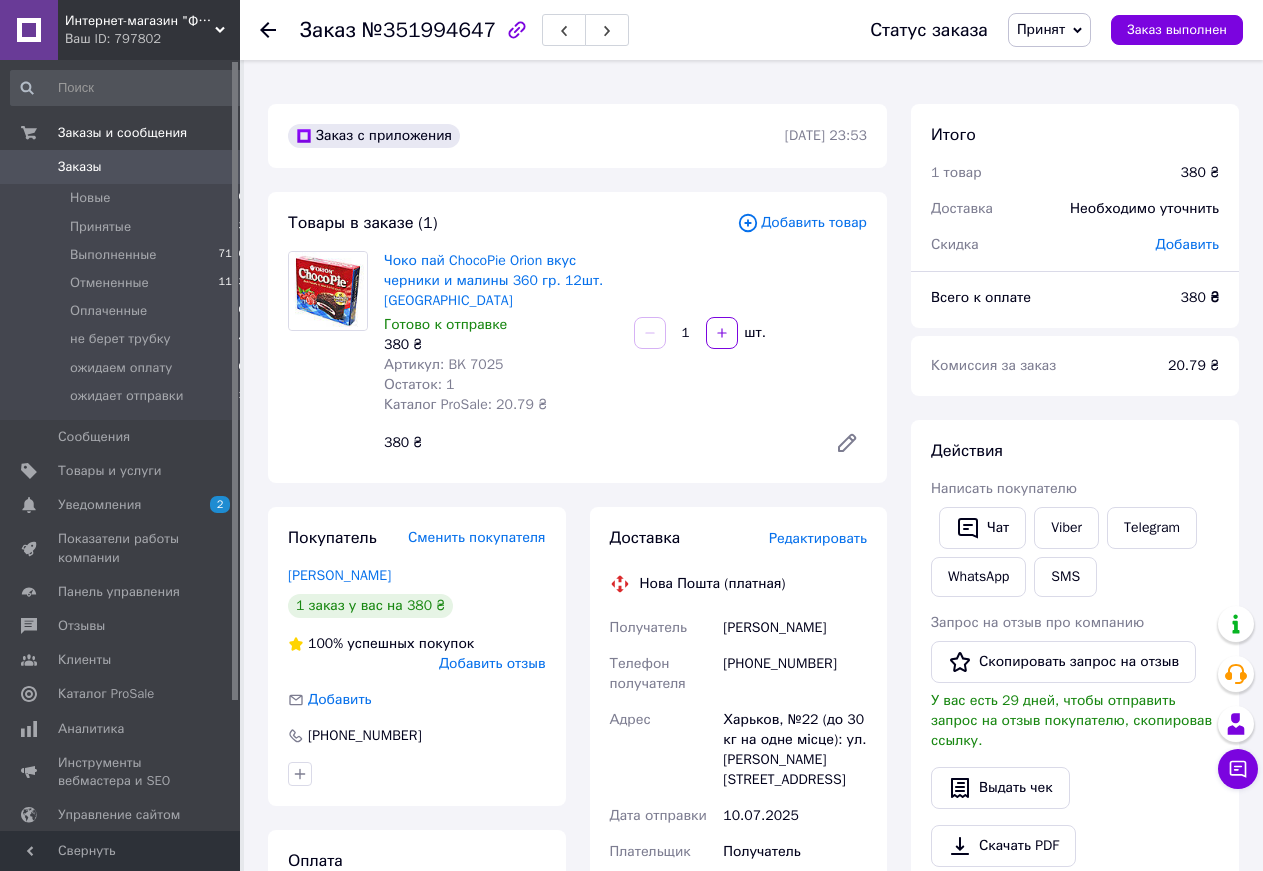 click on "Печать PDF" at bounding box center (1000, 896) 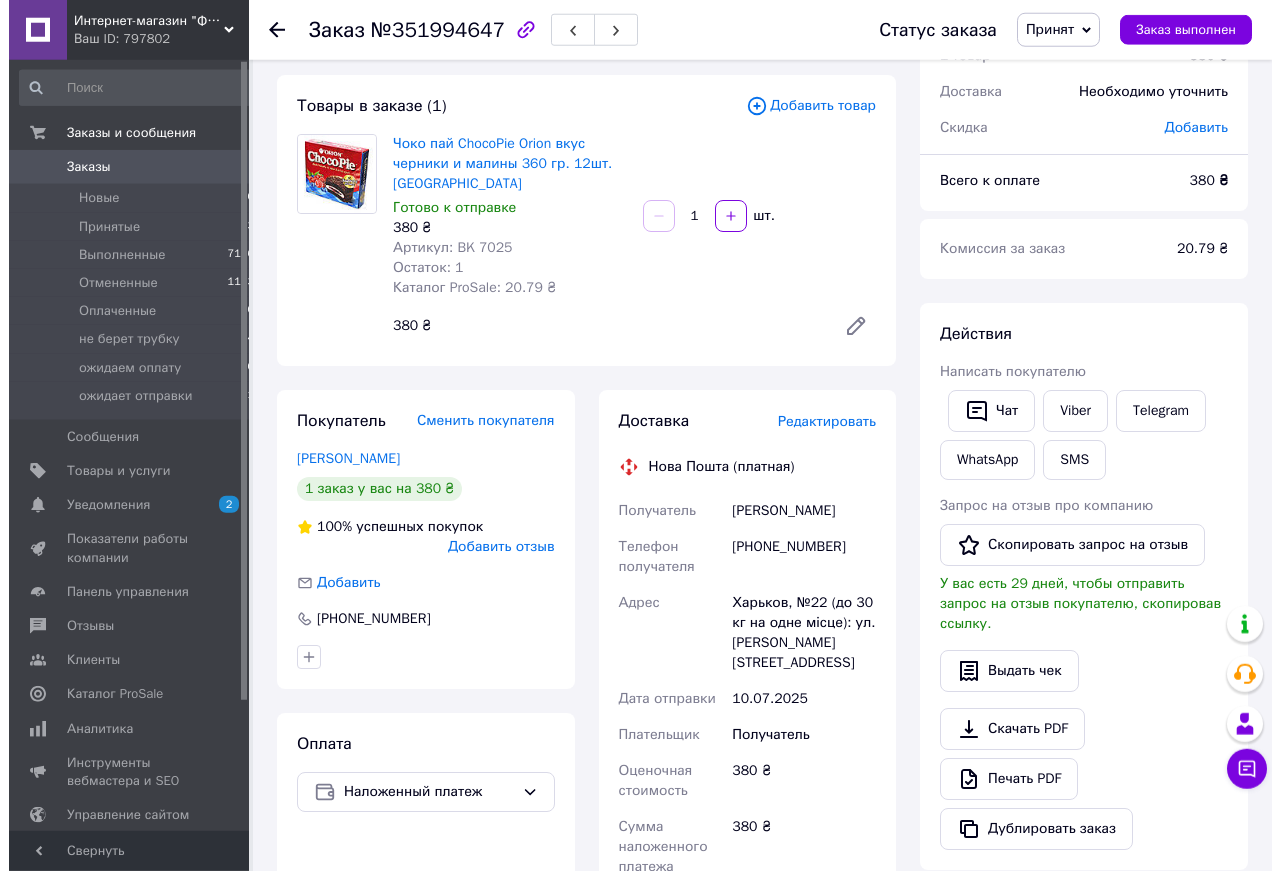 scroll, scrollTop: 204, scrollLeft: 0, axis: vertical 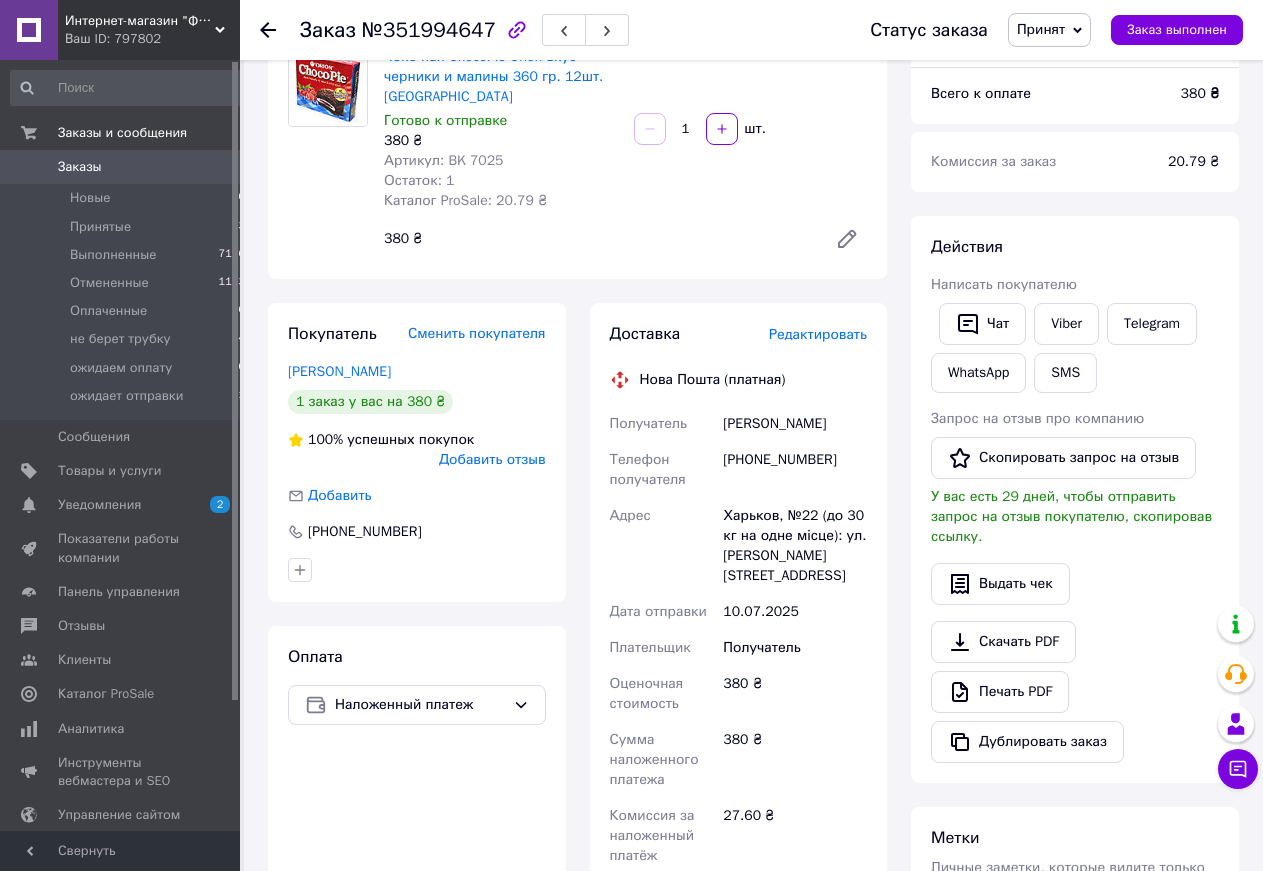 click on "Редактировать" at bounding box center (818, 335) 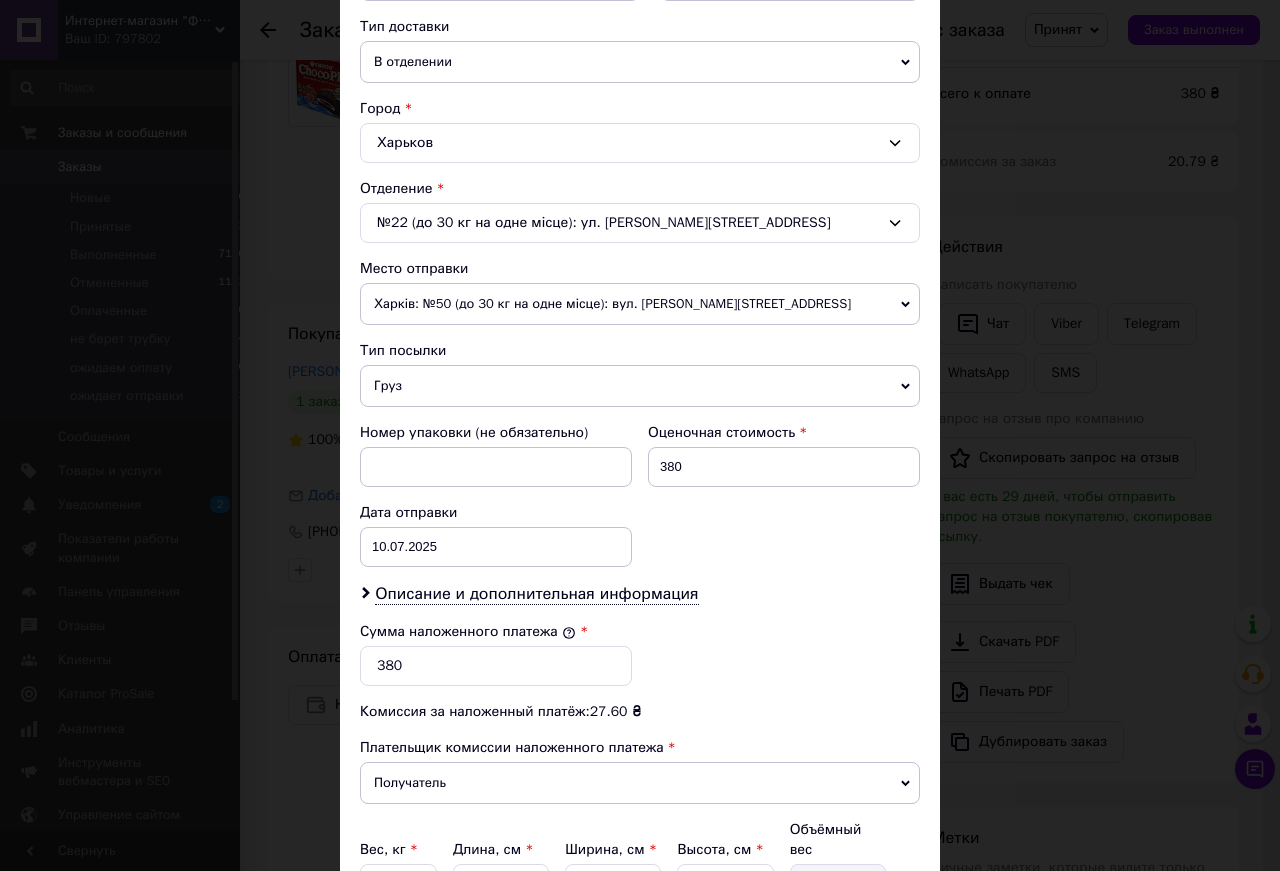 scroll, scrollTop: 570, scrollLeft: 0, axis: vertical 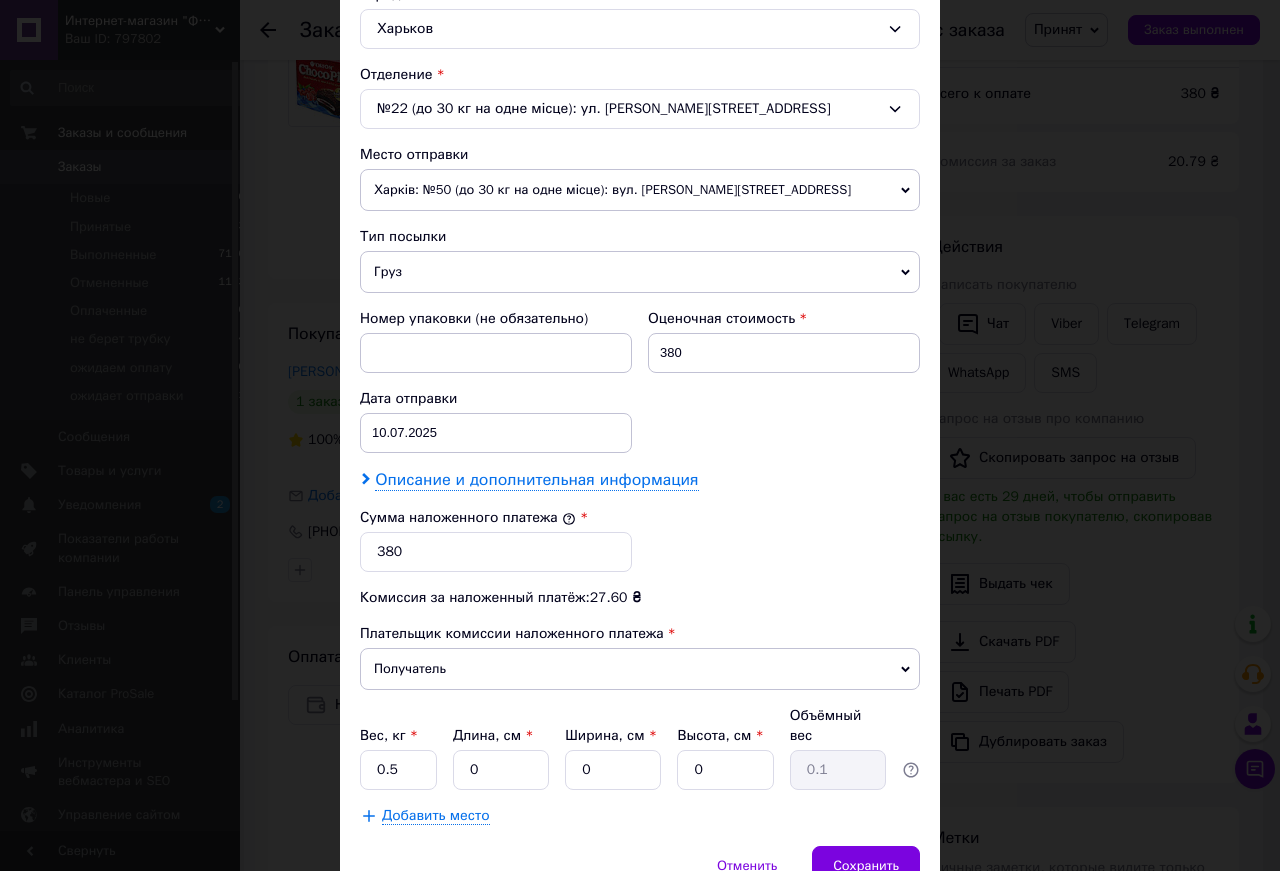 click on "Описание и дополнительная информация" at bounding box center [536, 480] 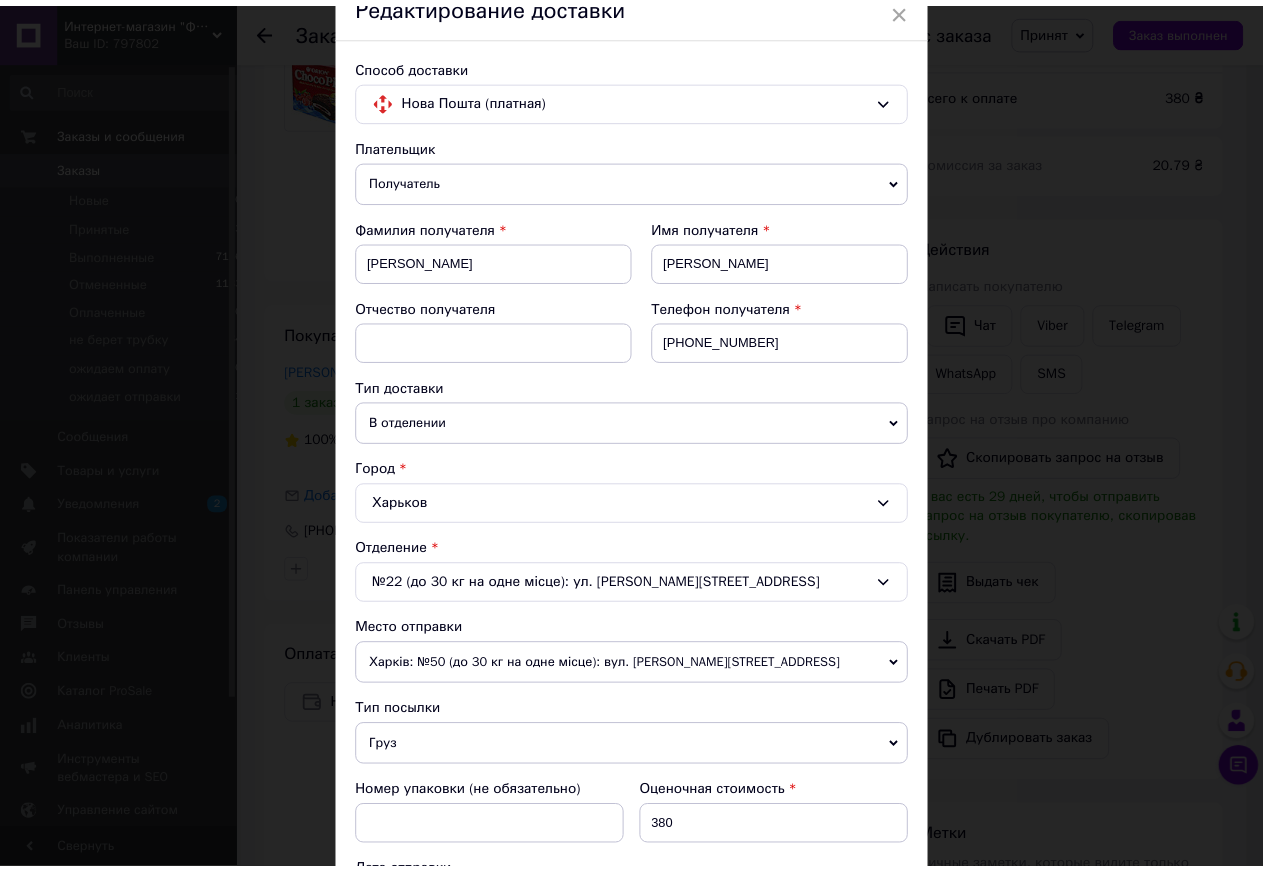 scroll, scrollTop: 0, scrollLeft: 0, axis: both 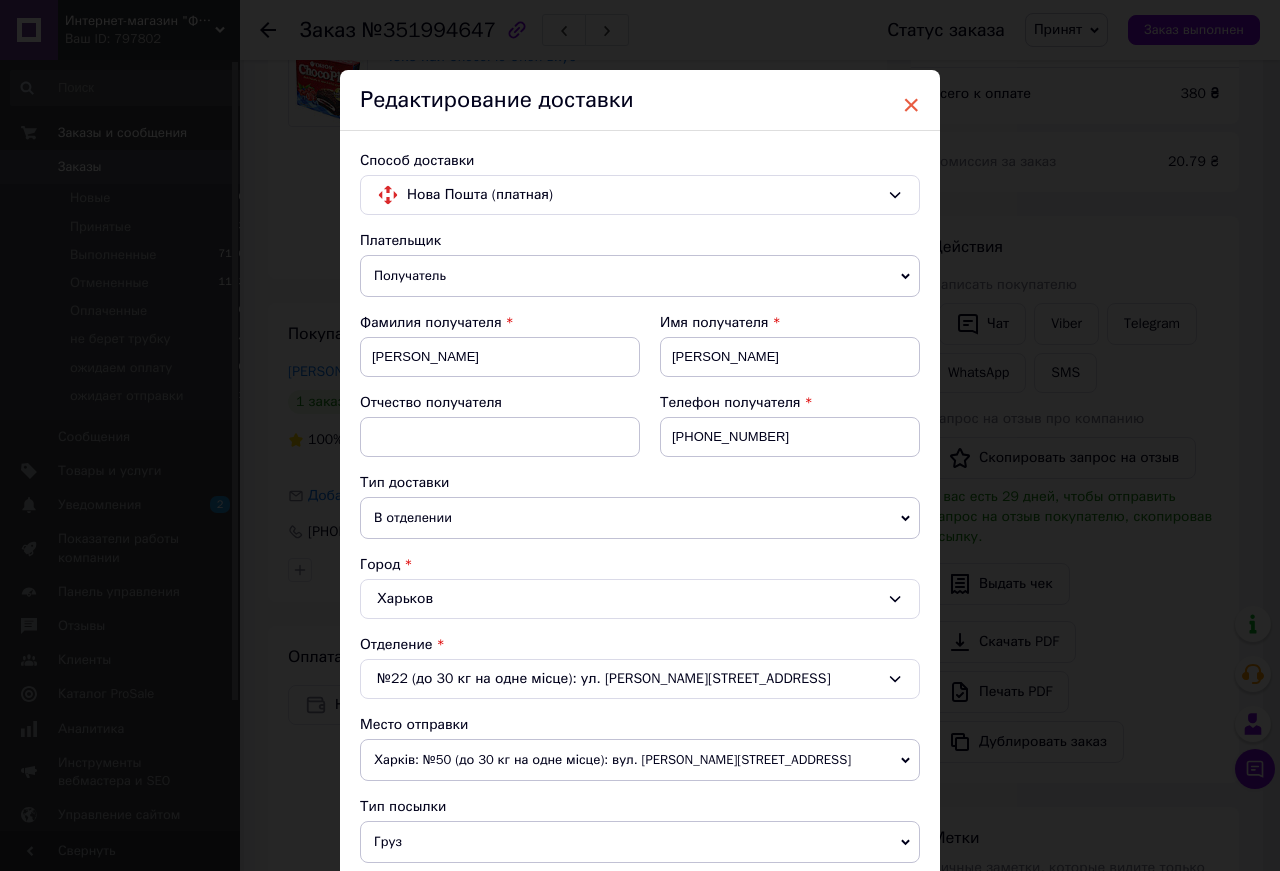click on "×" at bounding box center [911, 105] 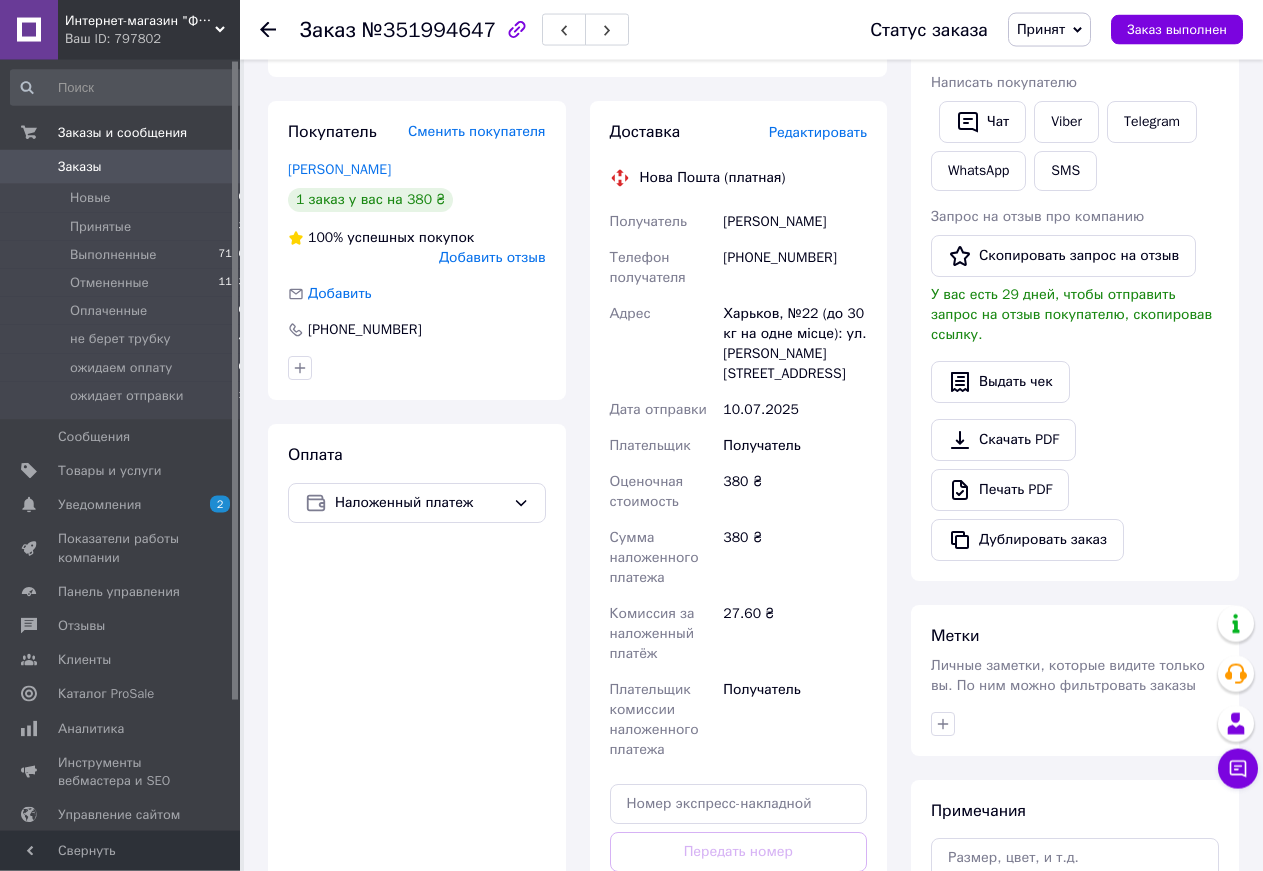 scroll, scrollTop: 510, scrollLeft: 0, axis: vertical 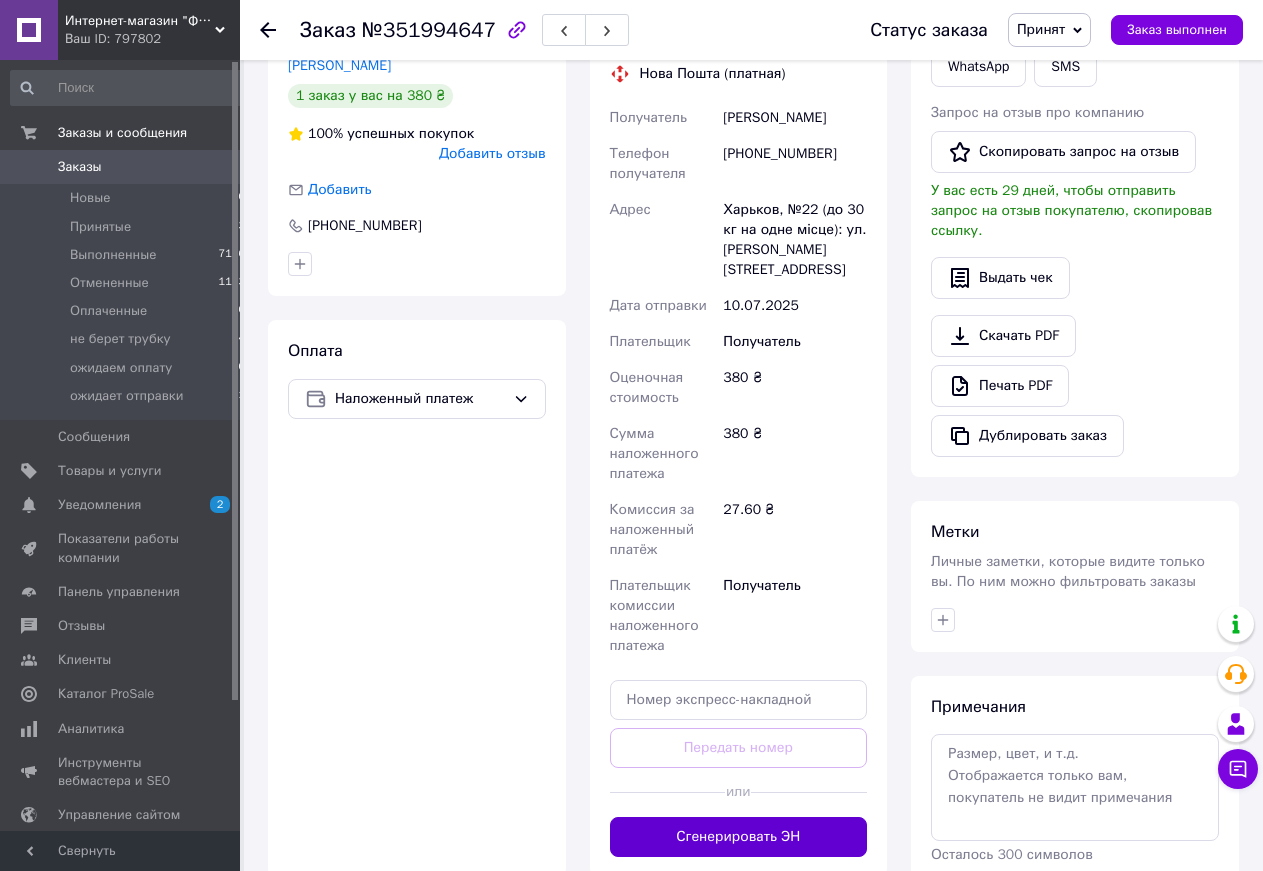 click on "Сгенерировать ЭН" at bounding box center [739, 837] 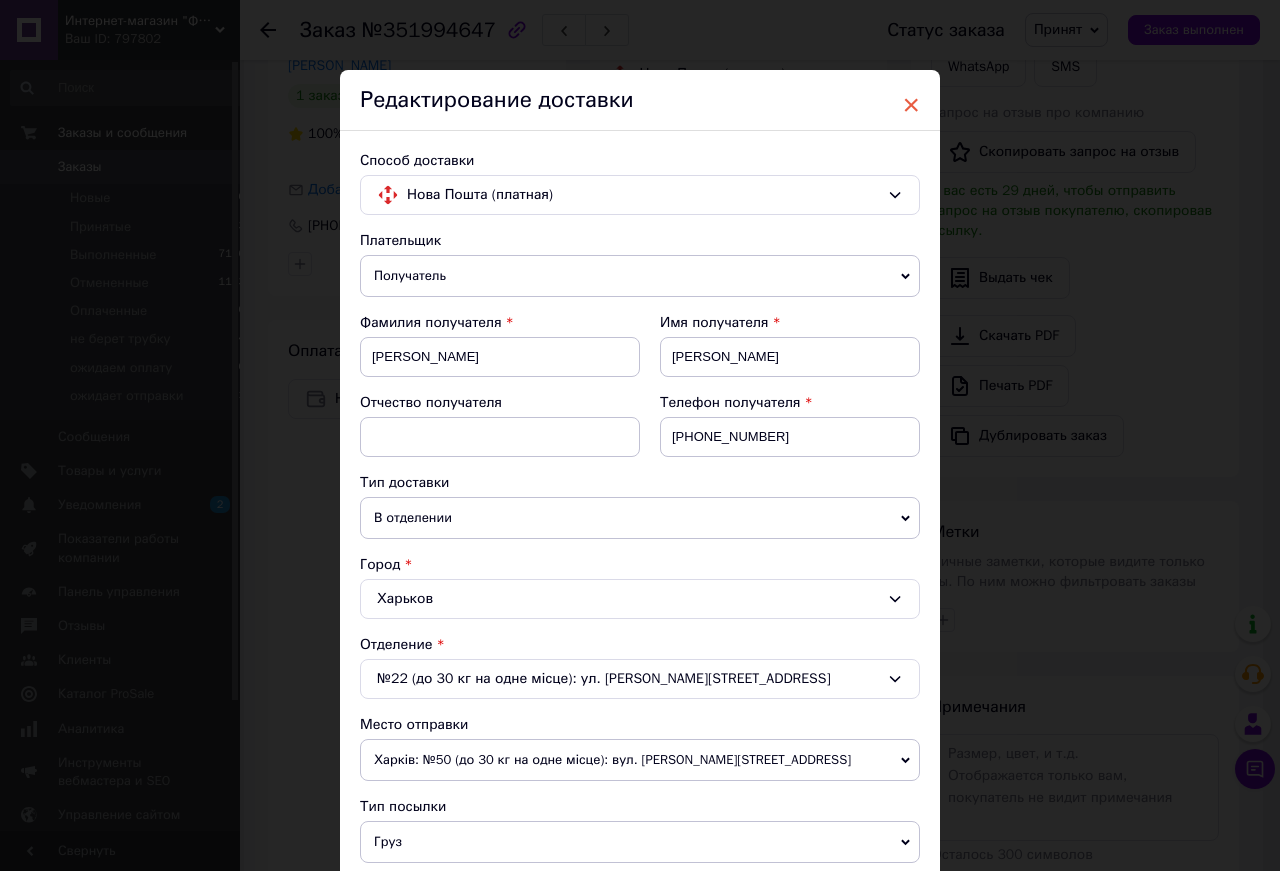 click on "×" at bounding box center (911, 105) 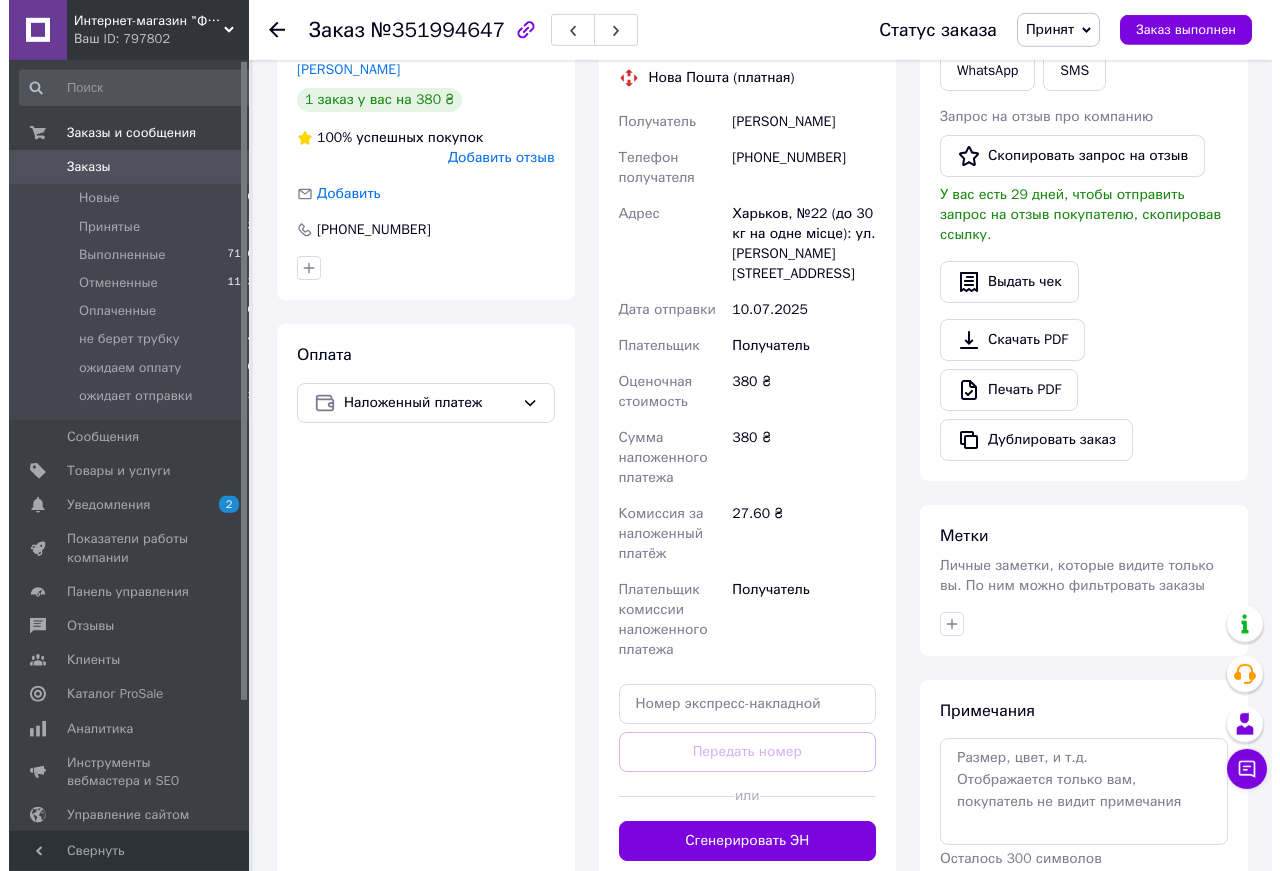 scroll, scrollTop: 510, scrollLeft: 0, axis: vertical 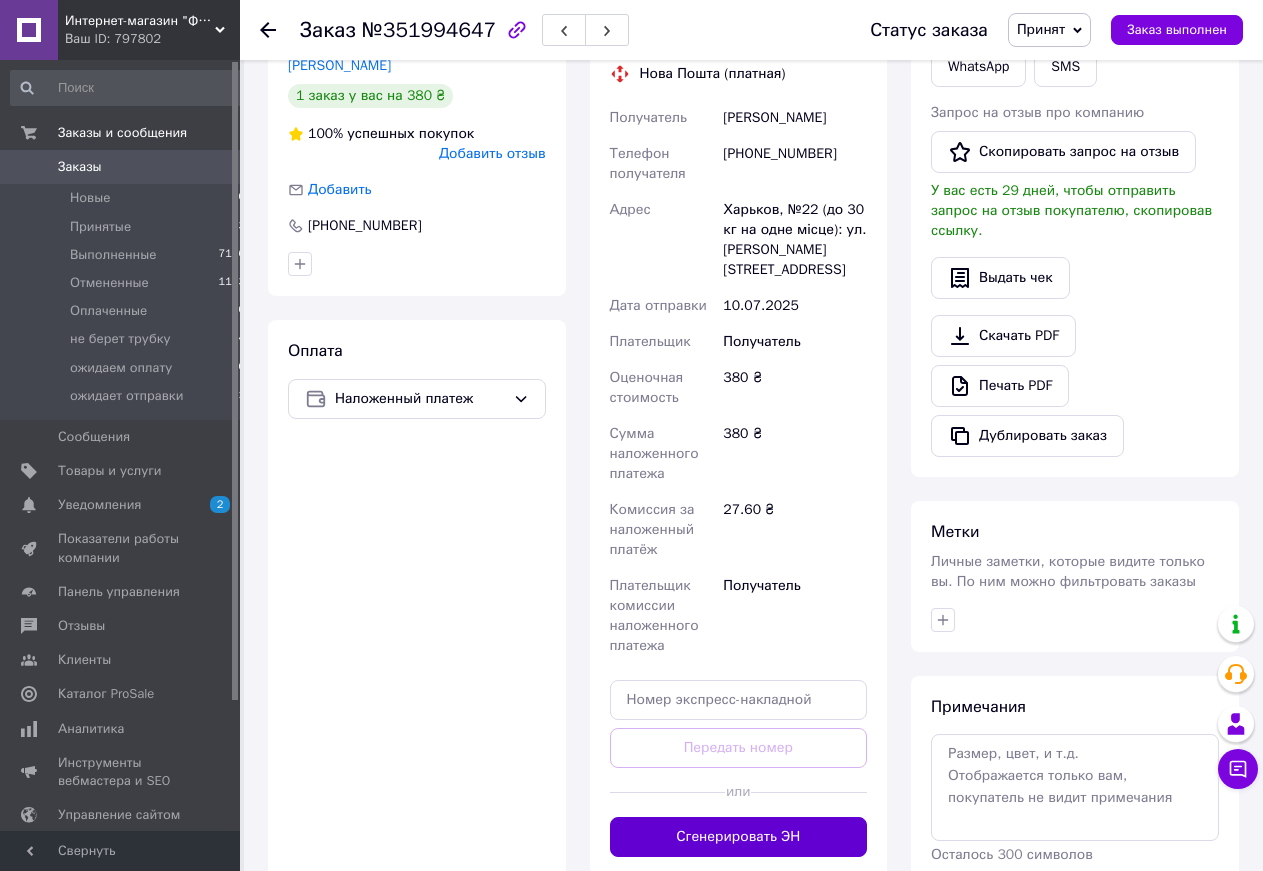 click on "Сгенерировать ЭН" at bounding box center [739, 837] 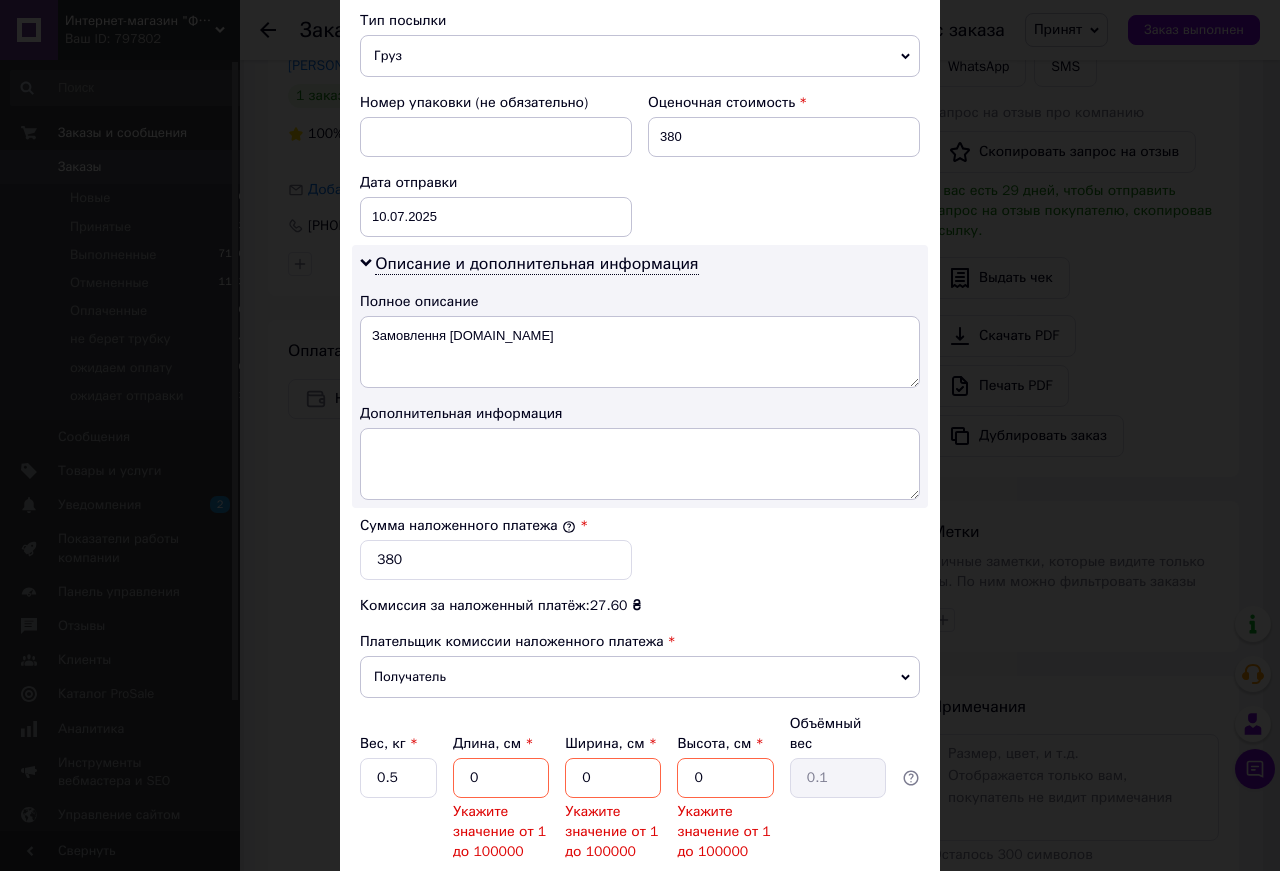 scroll, scrollTop: 912, scrollLeft: 0, axis: vertical 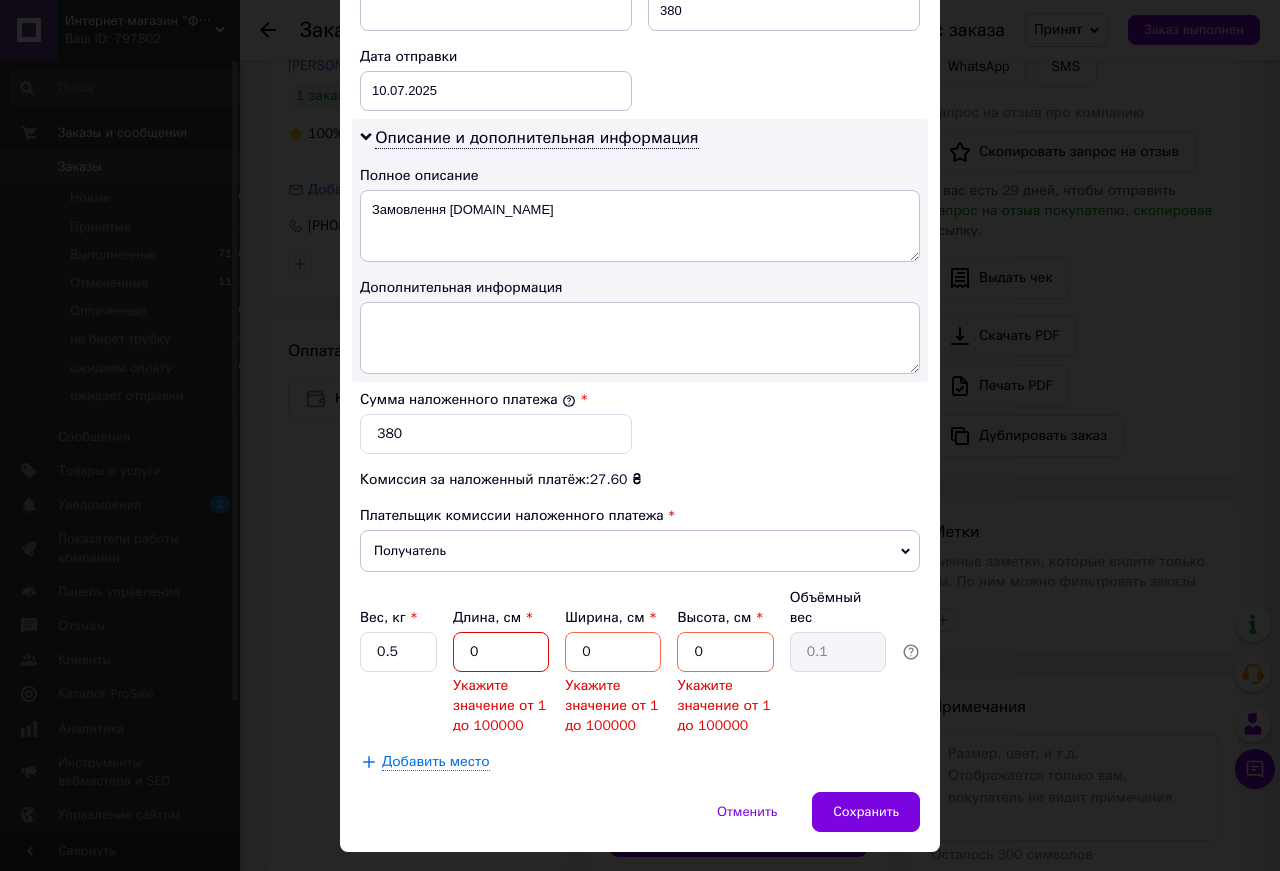 click on "0" at bounding box center (501, 652) 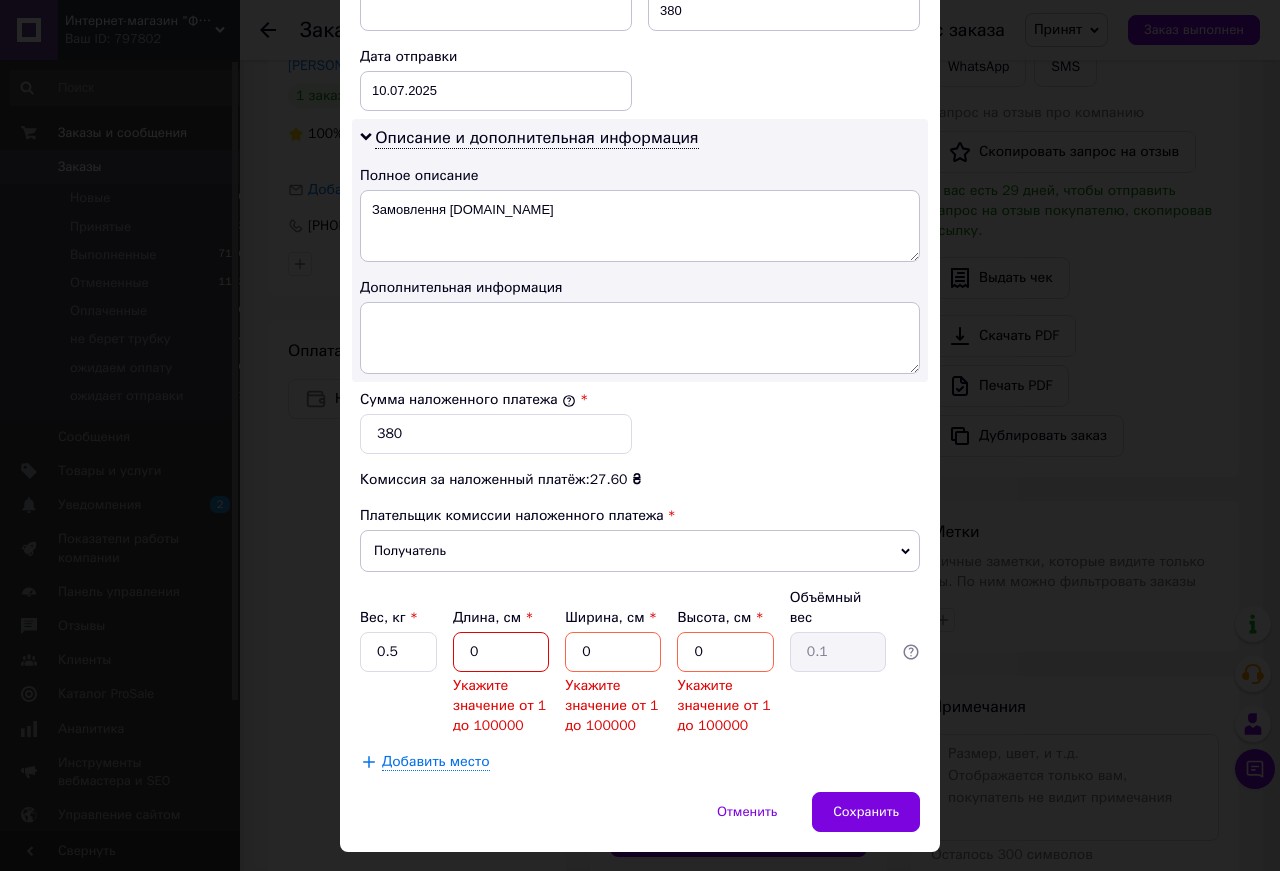 type 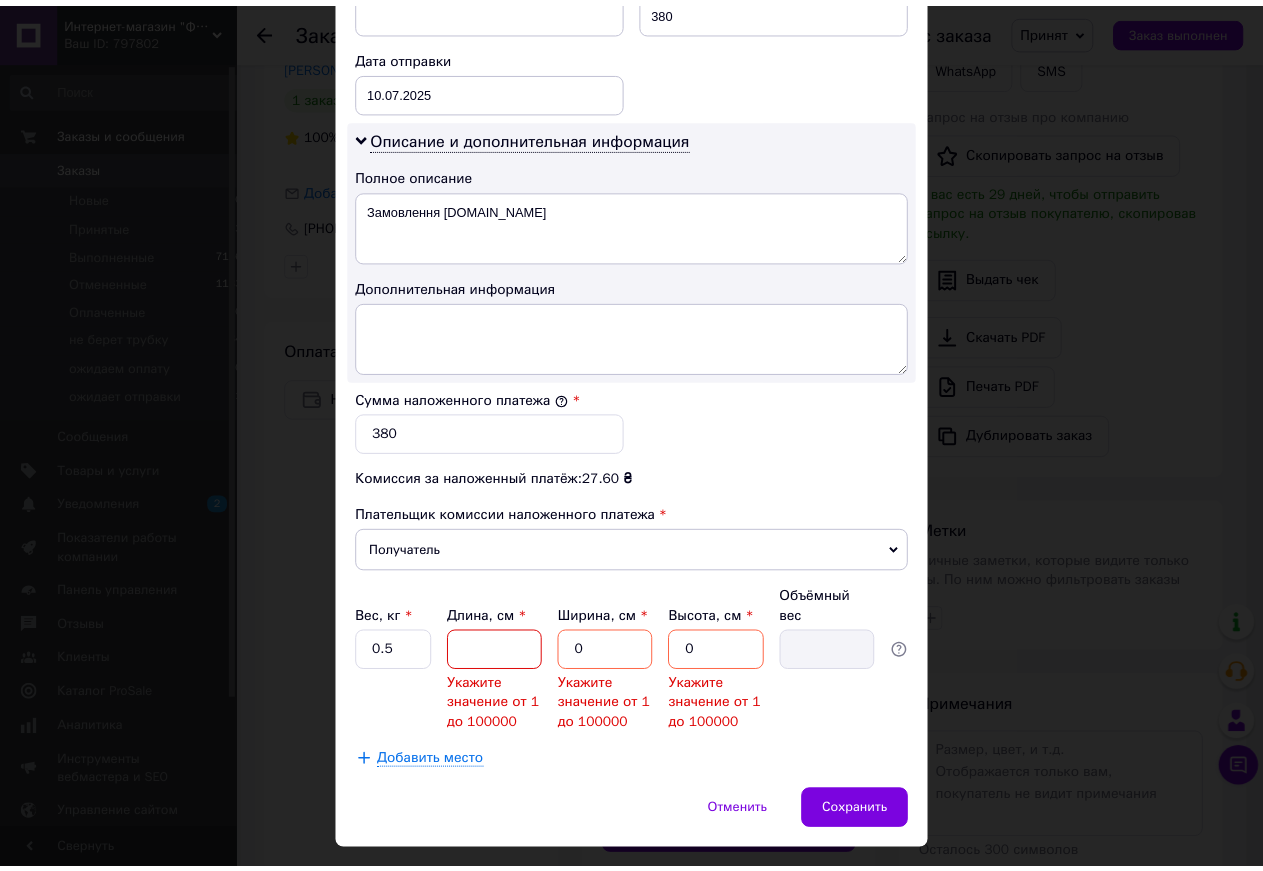 scroll, scrollTop: 879, scrollLeft: 0, axis: vertical 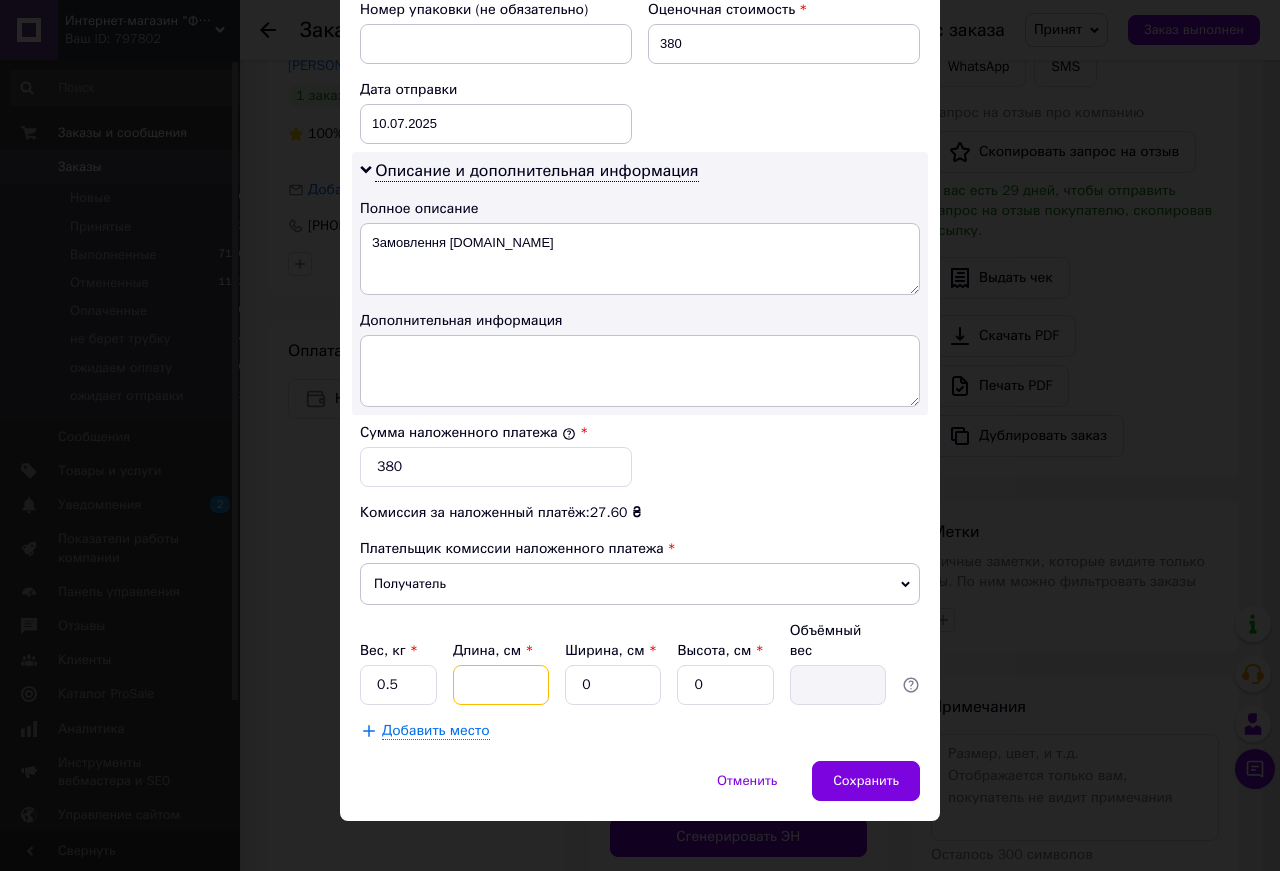 type on "5" 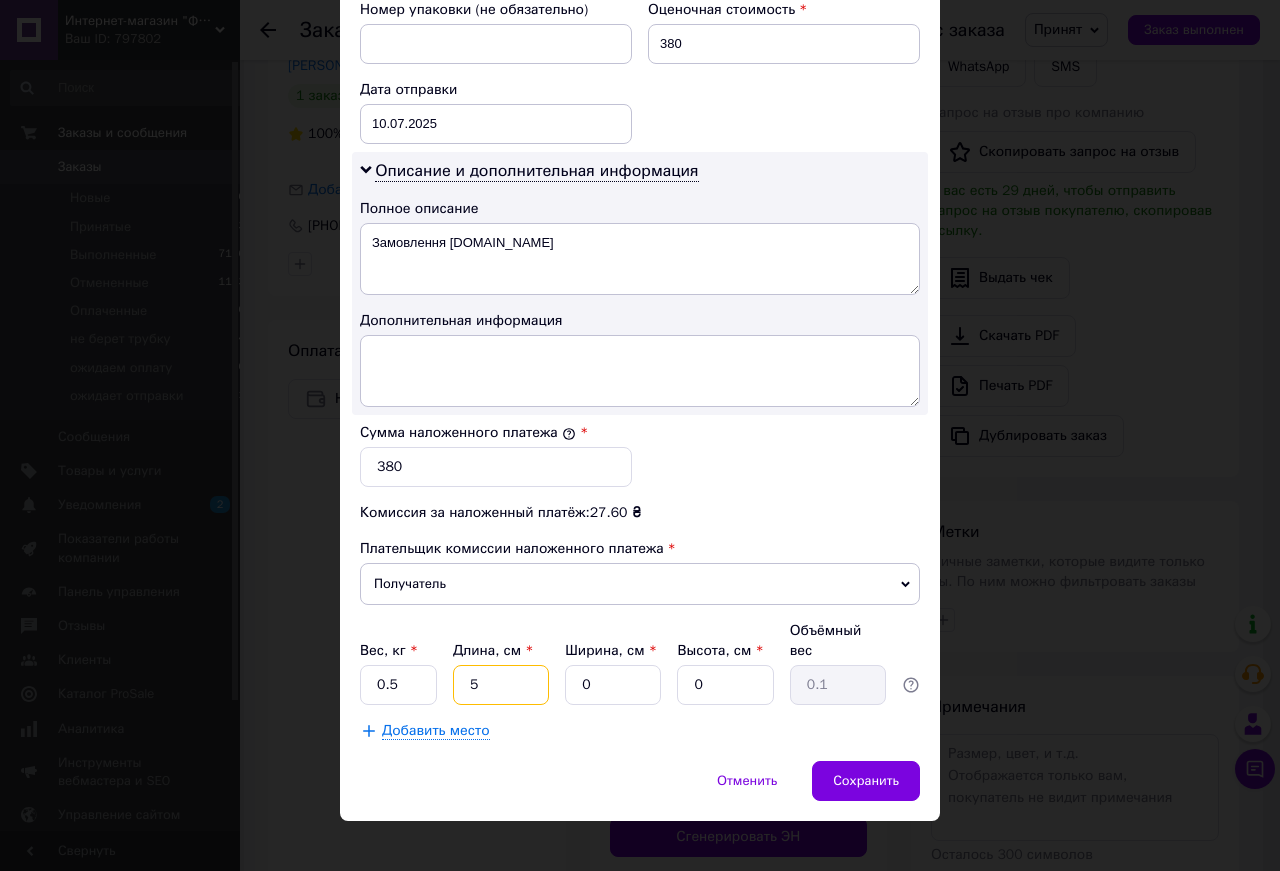 type on "5" 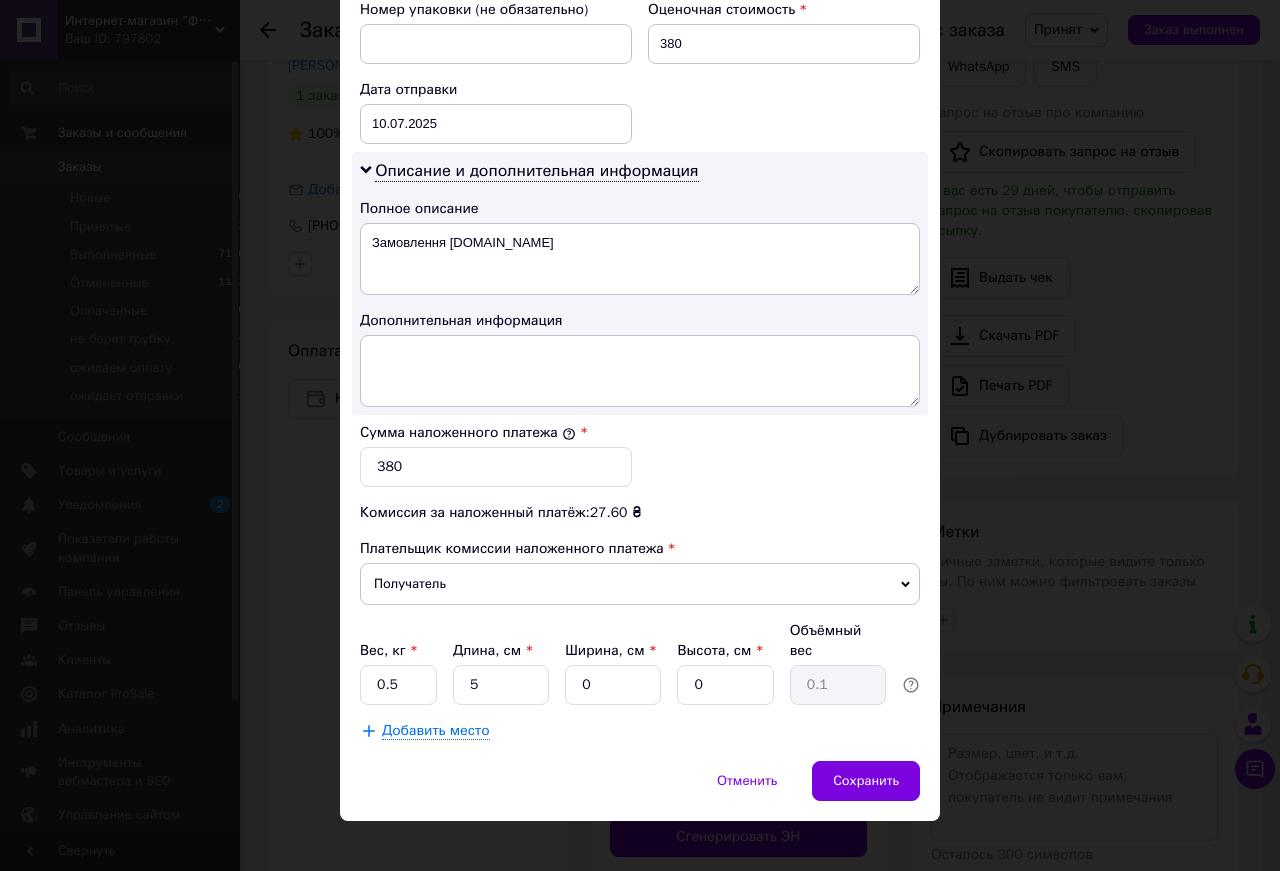 click on "Плательщик Получатель Отправитель Фамилия получателя [PERSON_NAME] Имя получателя [PERSON_NAME] Отчество получателя Телефон получателя [PHONE_NUMBER] Тип доставки В отделении Курьером В почтомате Город [GEOGRAPHIC_DATA] Отделение №22 (до 30 кг на одне місце): ул. [STREET_ADDRESS] Место отправки Харків: №50 (до 30 кг на одне місце): вул. [PERSON_NAME][STREET_ADDRESS] Харків: №69 (до 30 кг на одне місце ): вул. Дмитріївська, 5 Харків: №60 (до 5 кг): пров. [PERSON_NAME][STREET_ADDRESS] (маг."Рост") Добавить еще место отправки Тип посылки Груз Документы Номер упаковки (не обязательно) Оценочная стоимость 380 Дата отправки [DATE] < 2025" at bounding box center [640, 46] 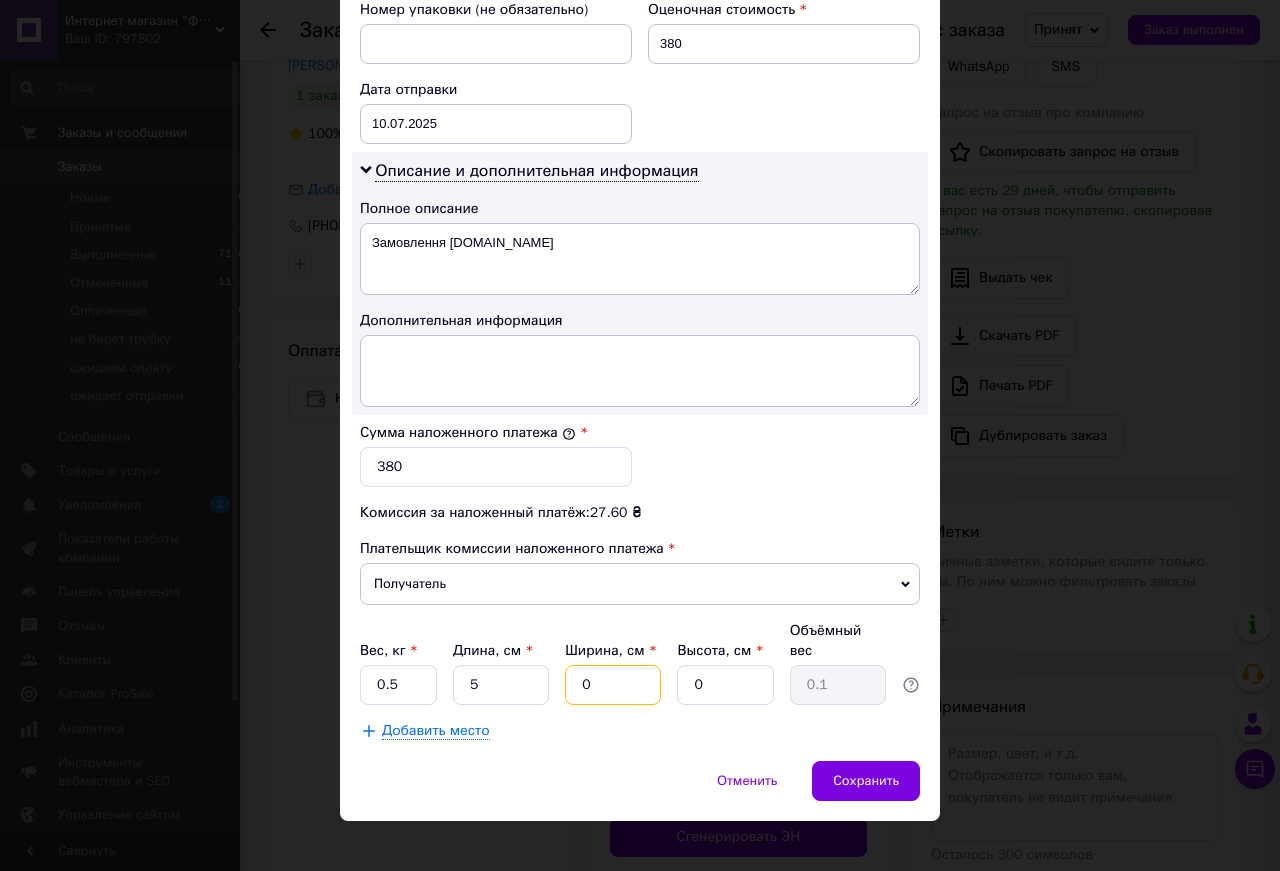 click on "0" at bounding box center (613, 685) 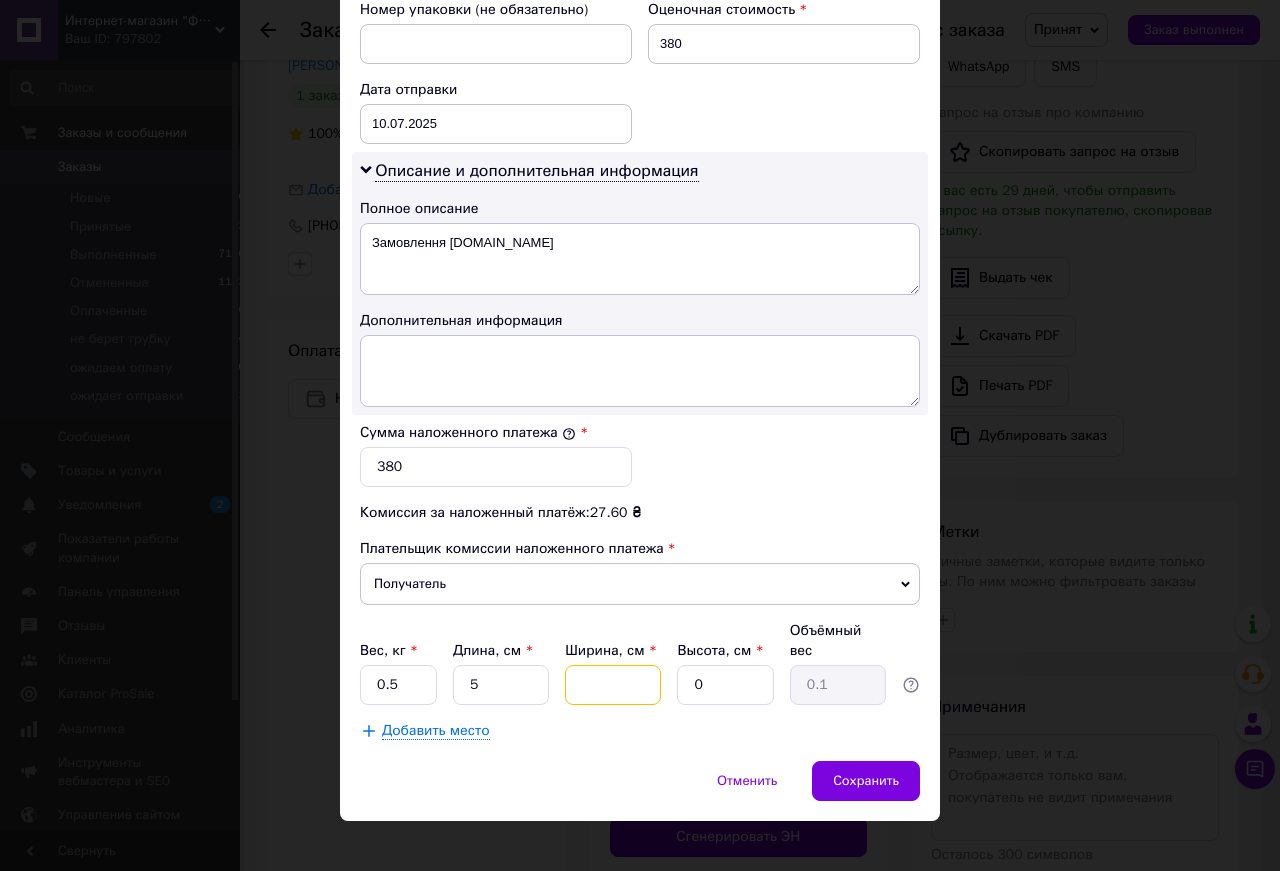 type 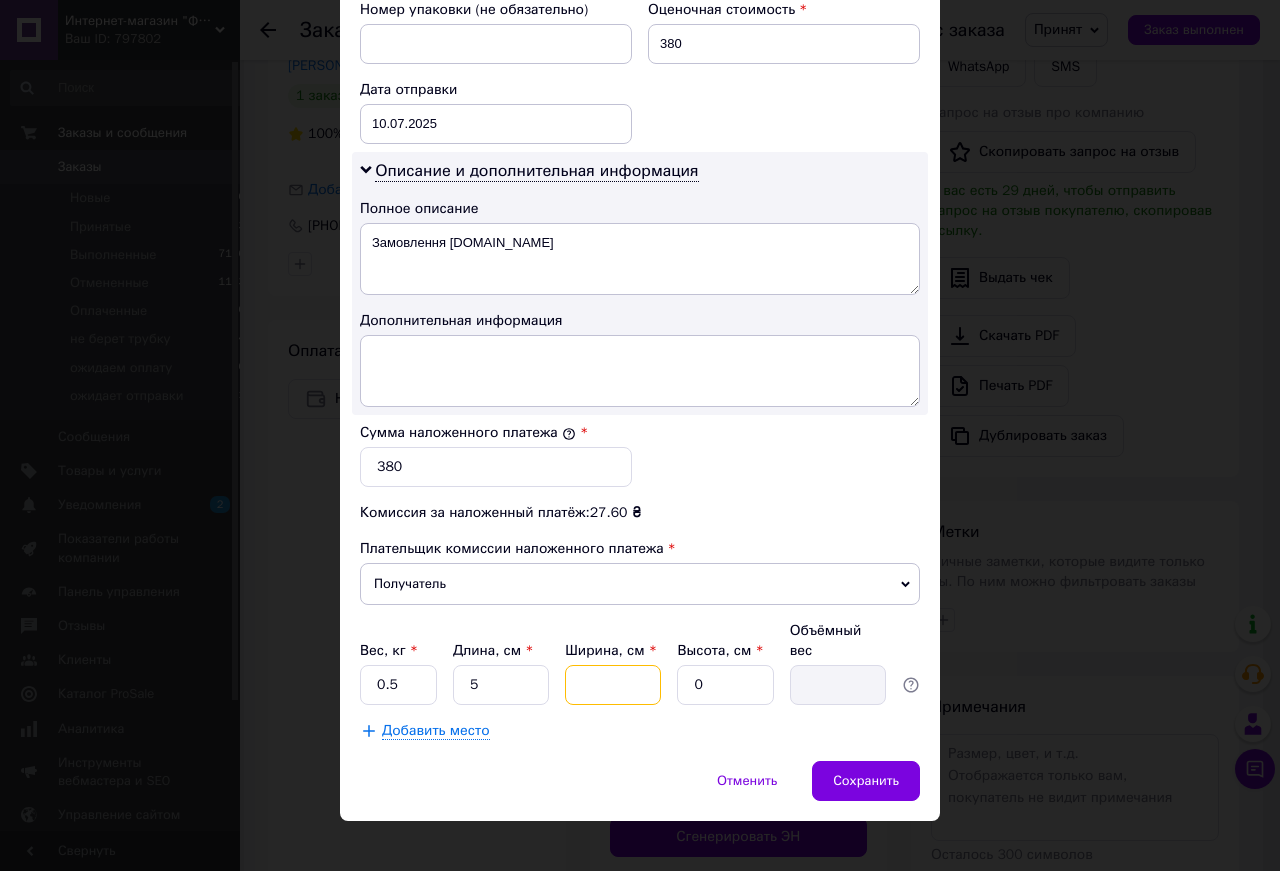 type on "5" 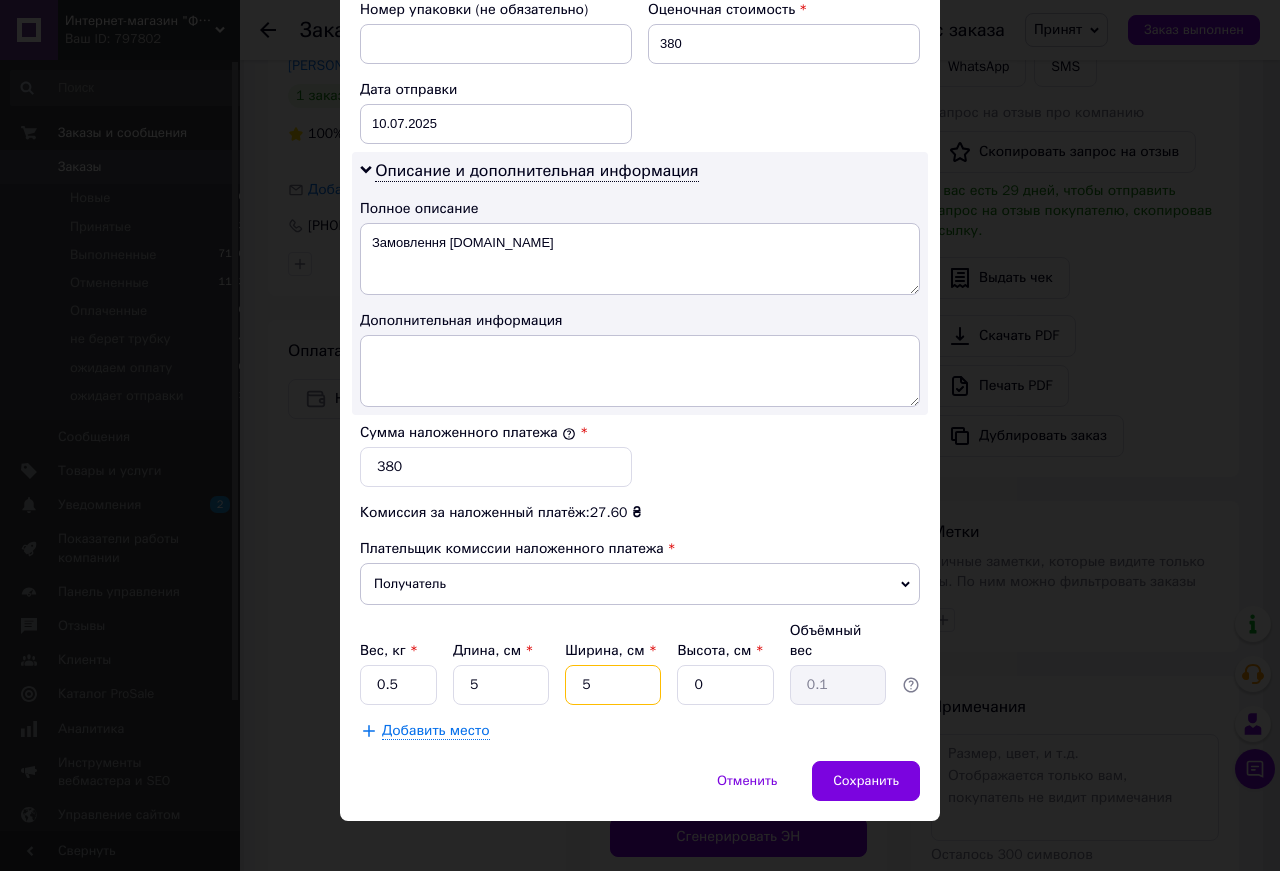 type on "5" 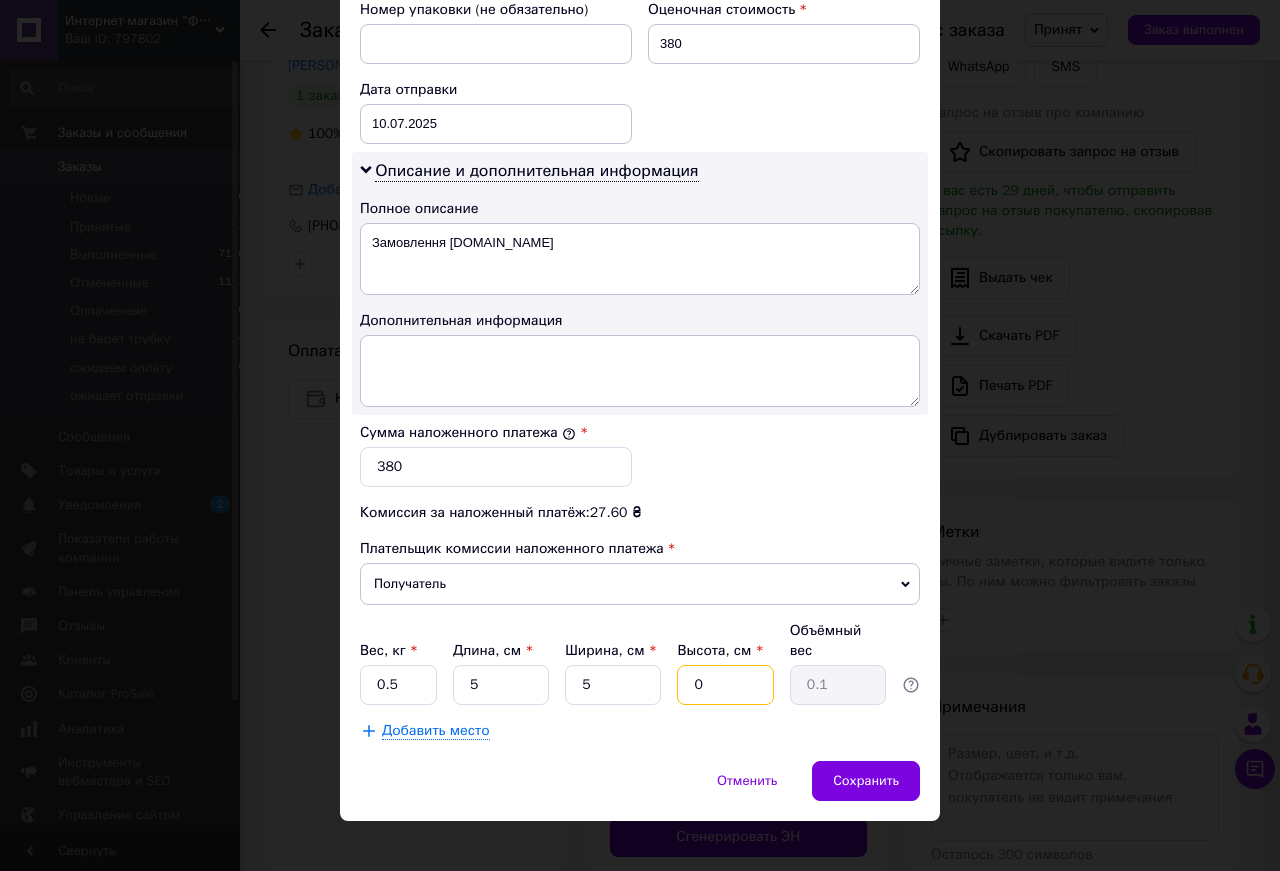 click on "0" at bounding box center [725, 685] 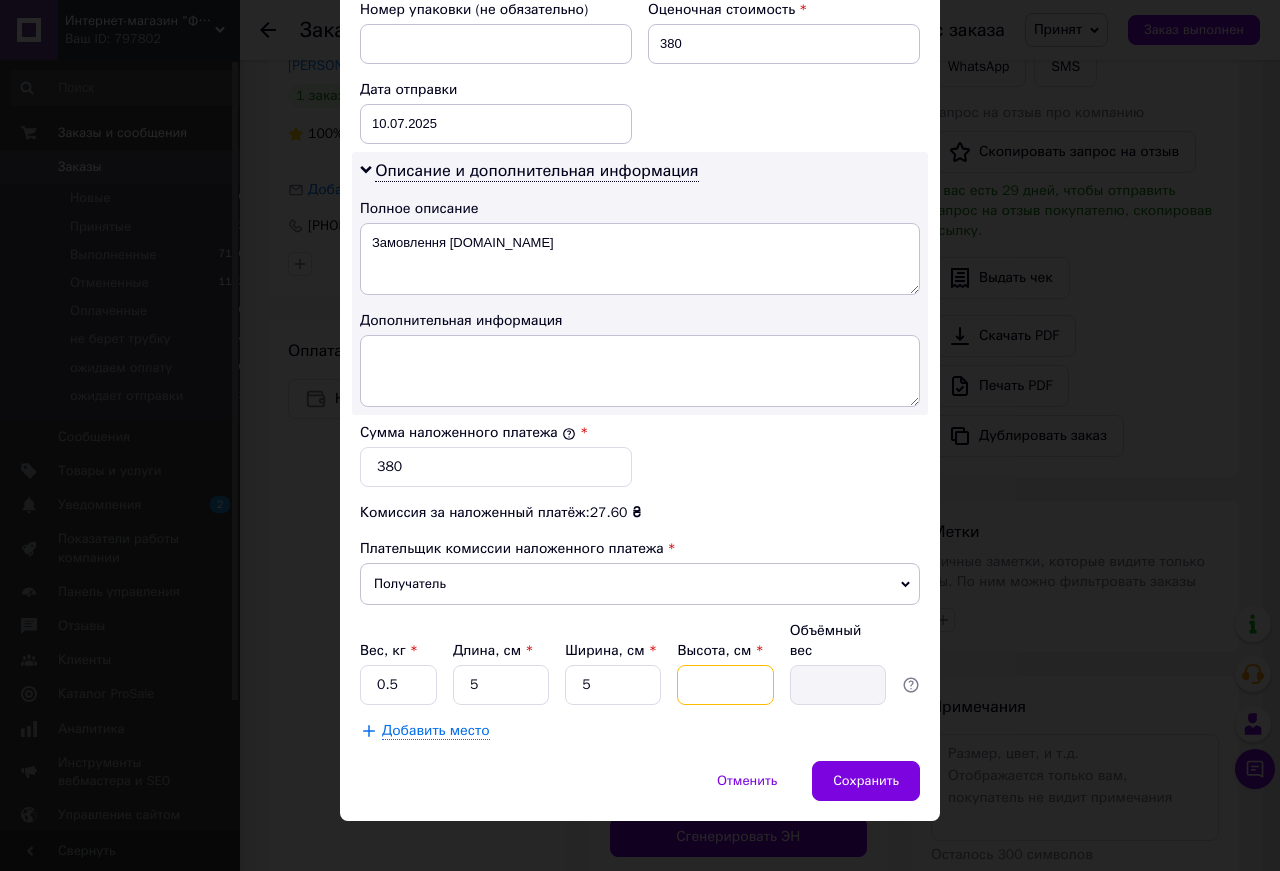 type on "5" 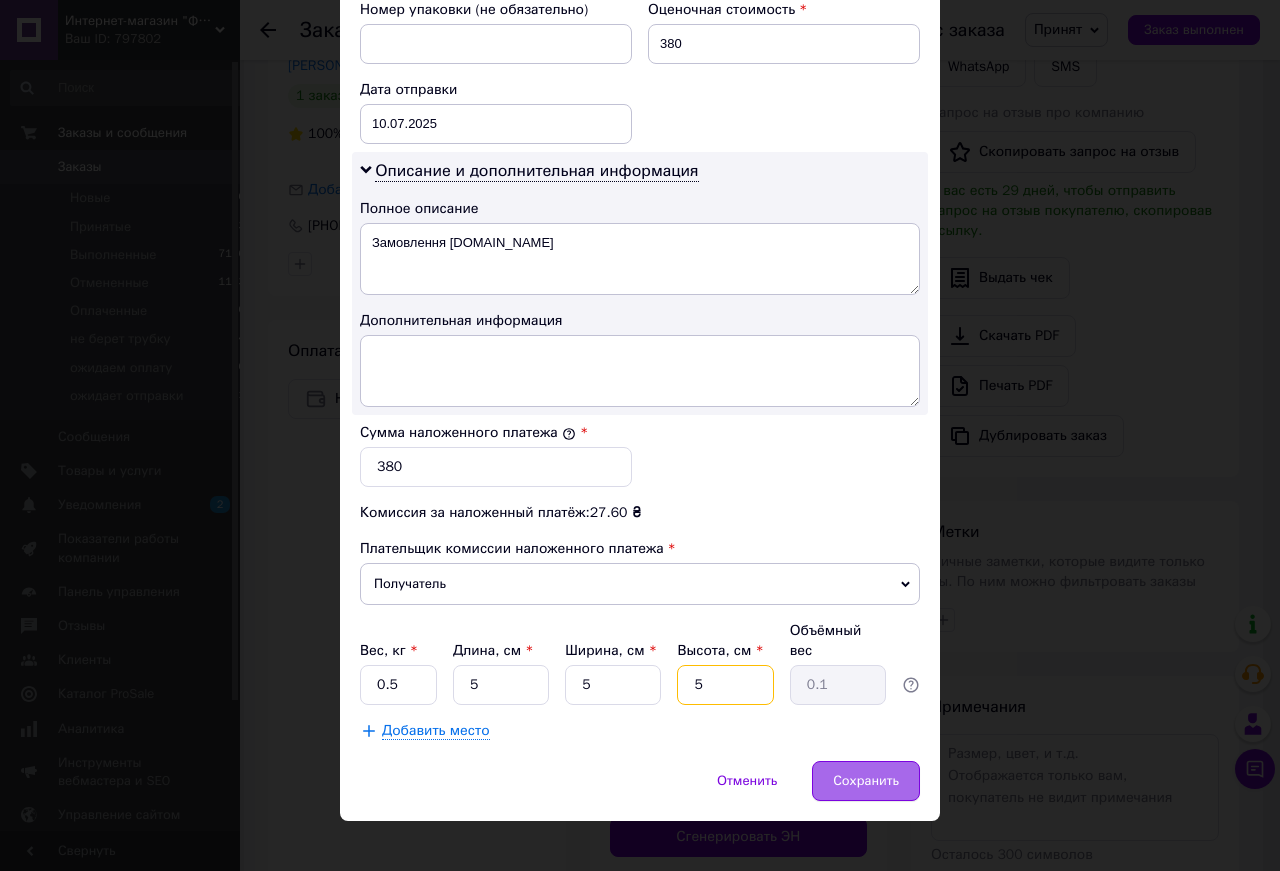 type on "5" 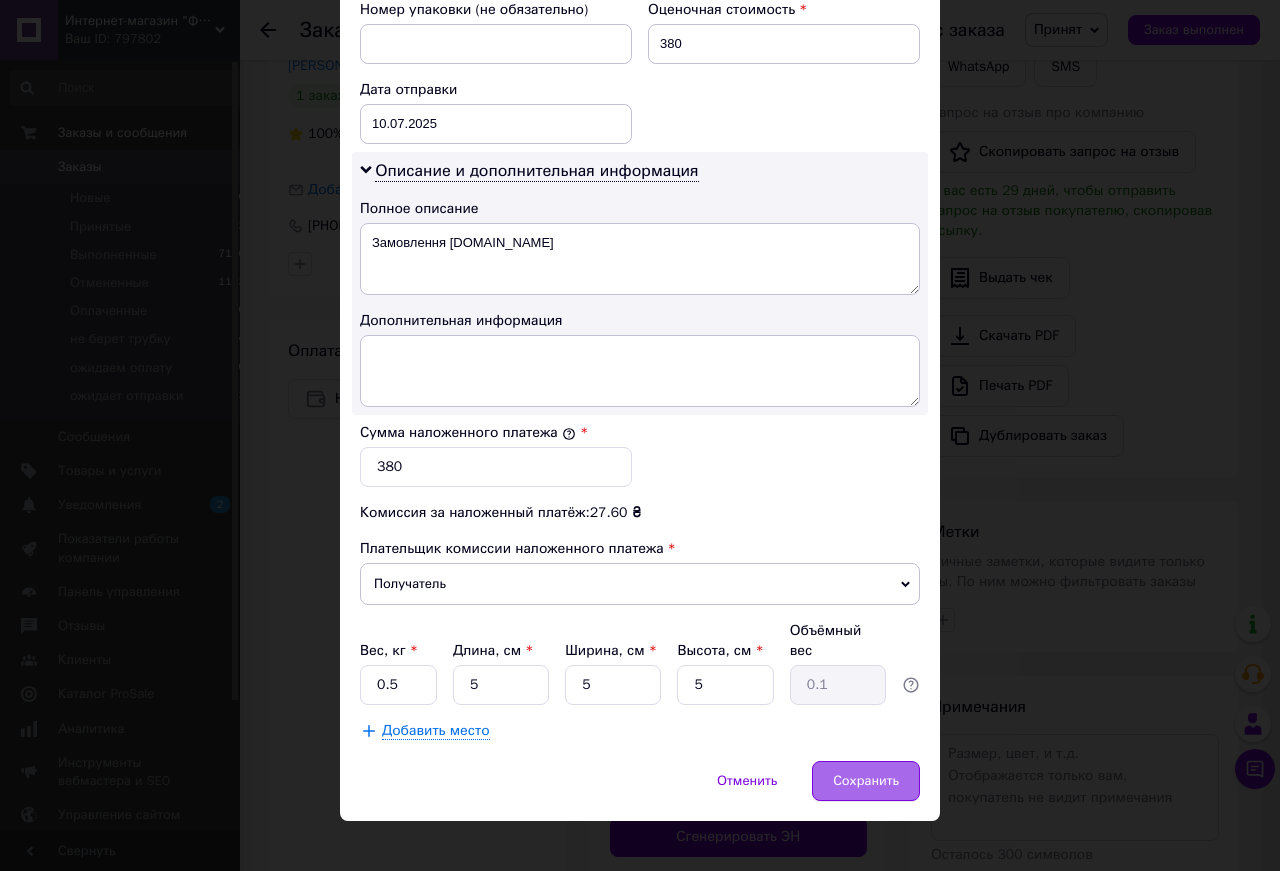 click on "Сохранить" at bounding box center [866, 781] 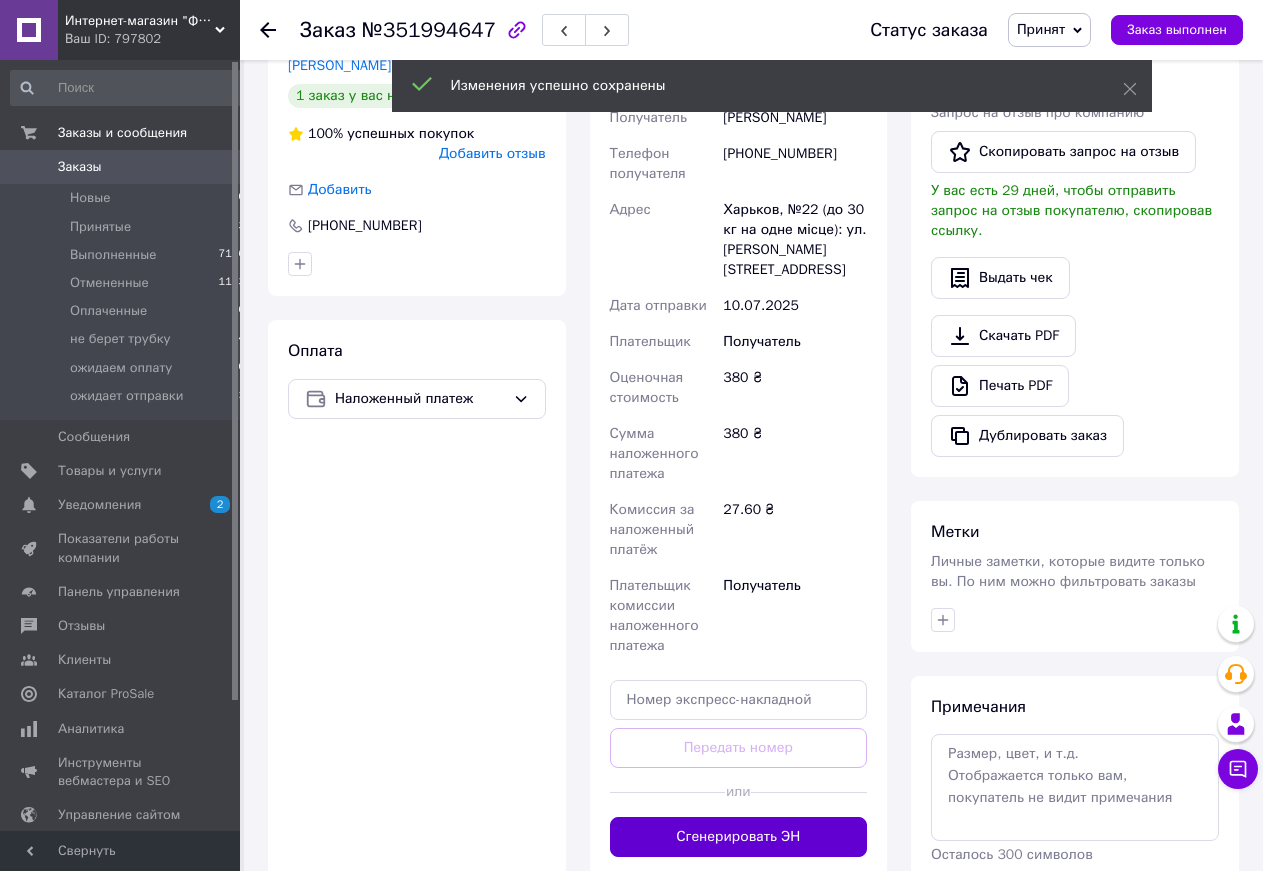 click on "Сгенерировать ЭН" at bounding box center (739, 837) 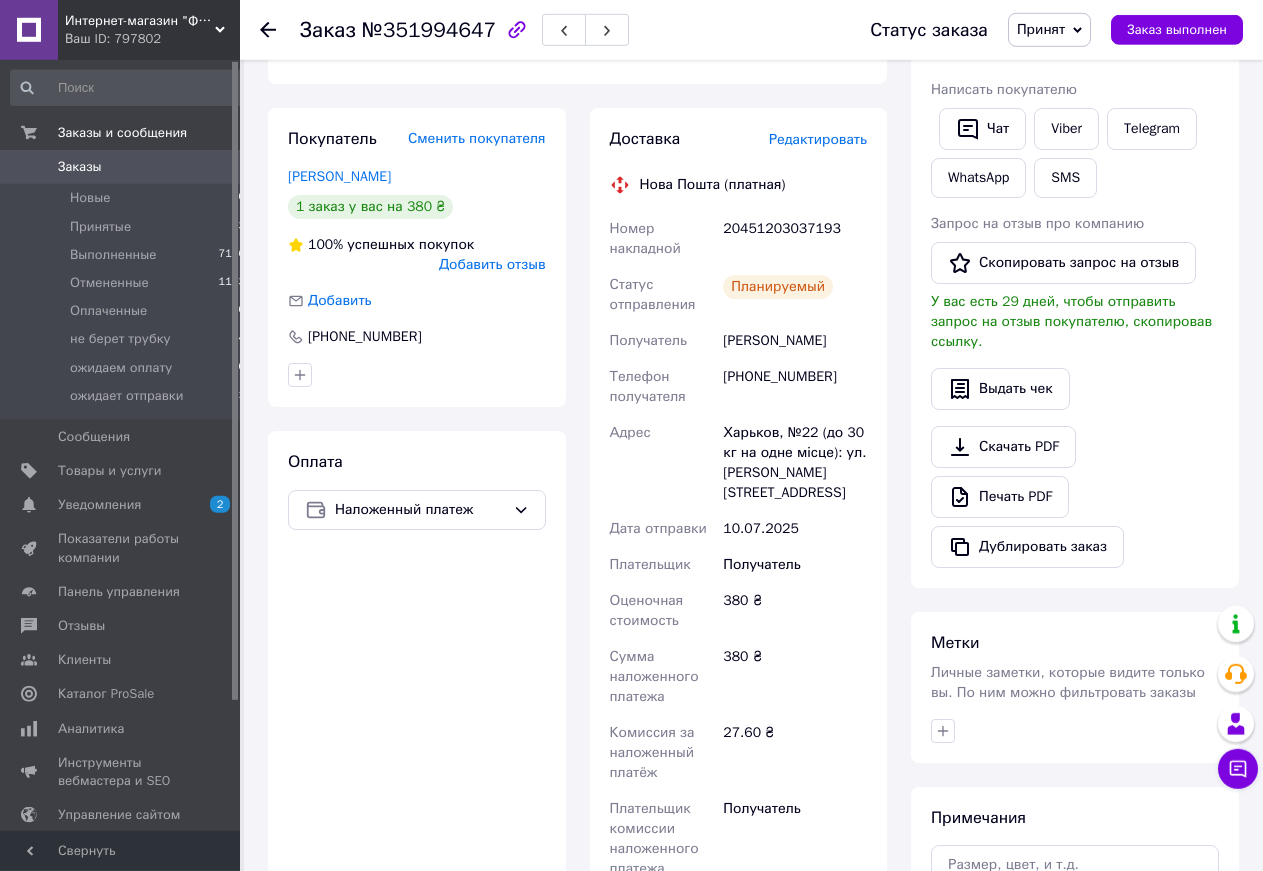 scroll, scrollTop: 204, scrollLeft: 0, axis: vertical 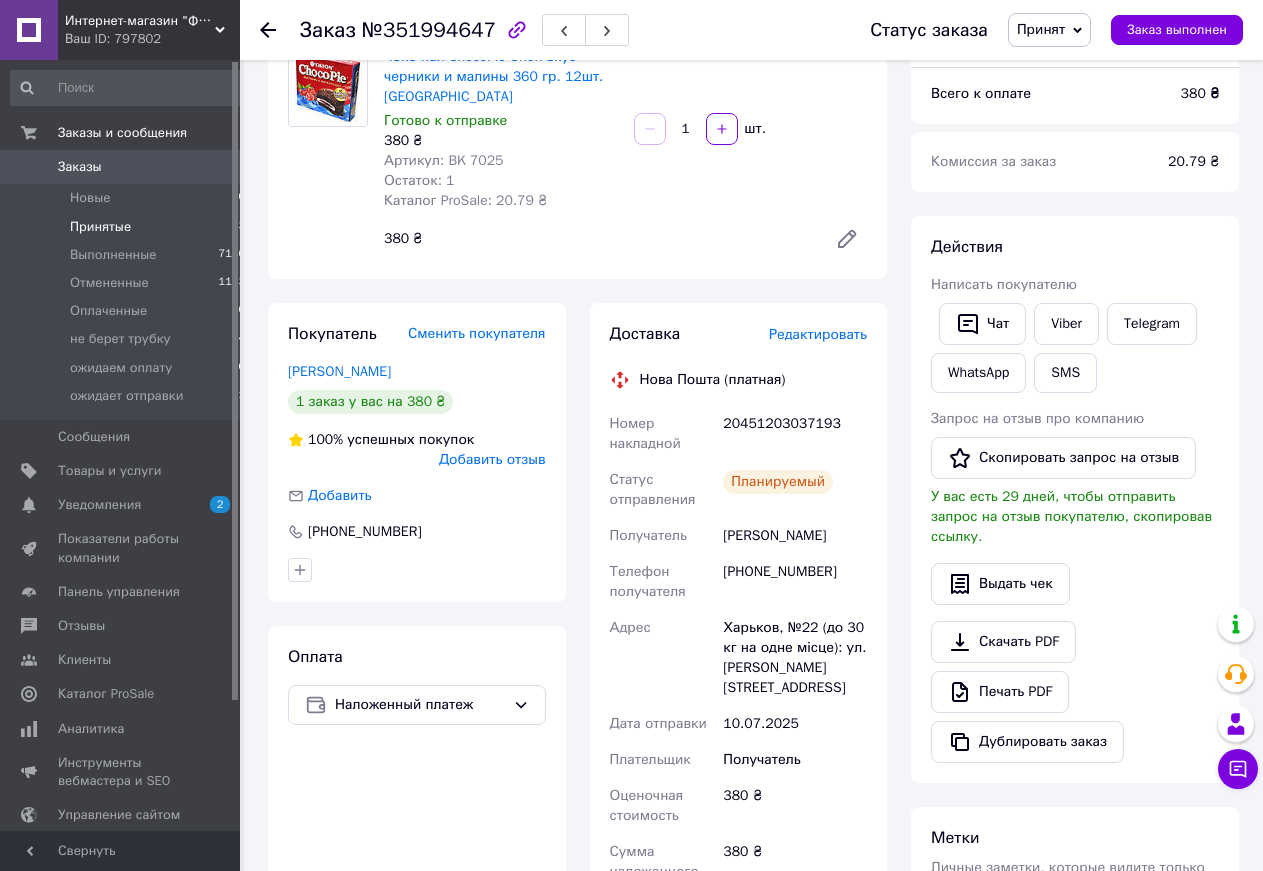 click on "Принятые" at bounding box center [100, 227] 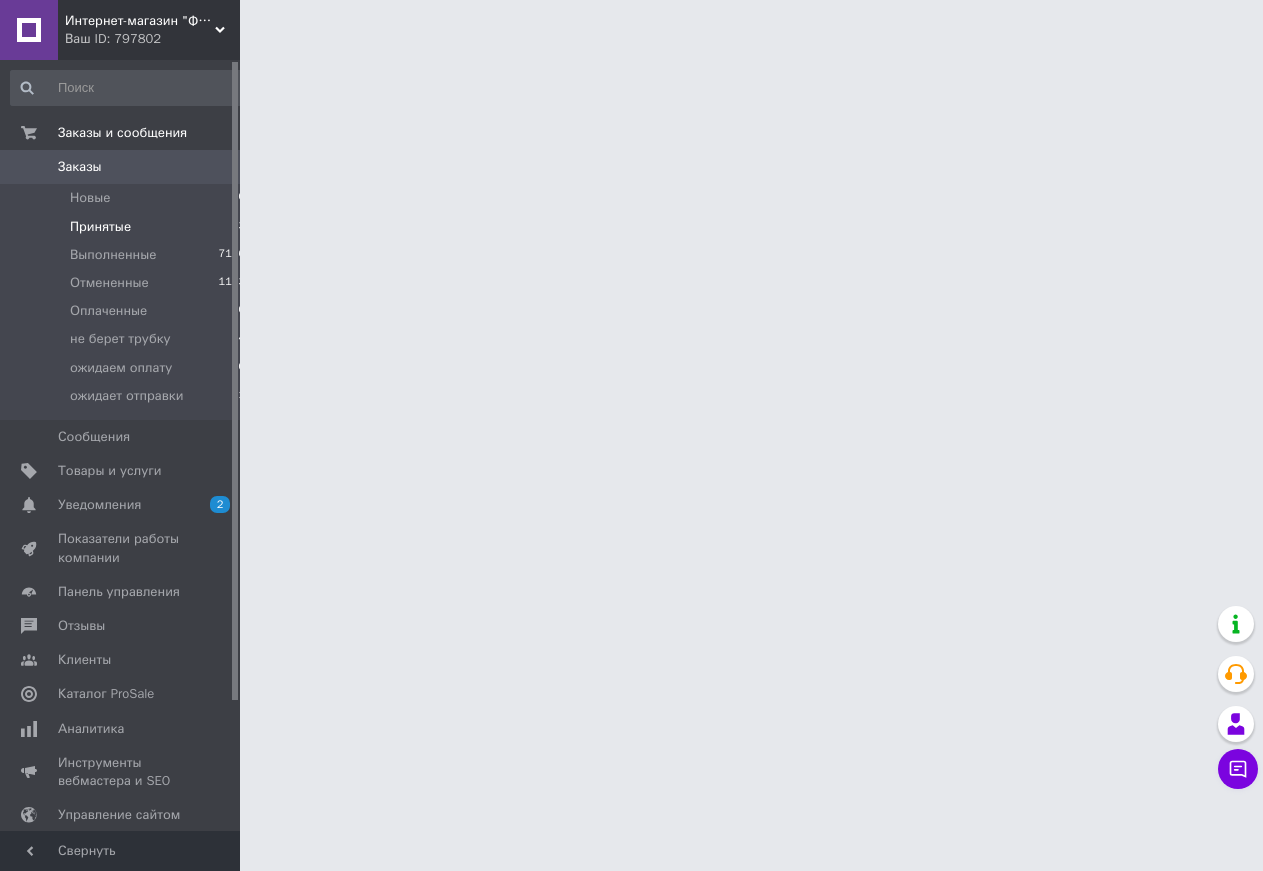scroll, scrollTop: 0, scrollLeft: 0, axis: both 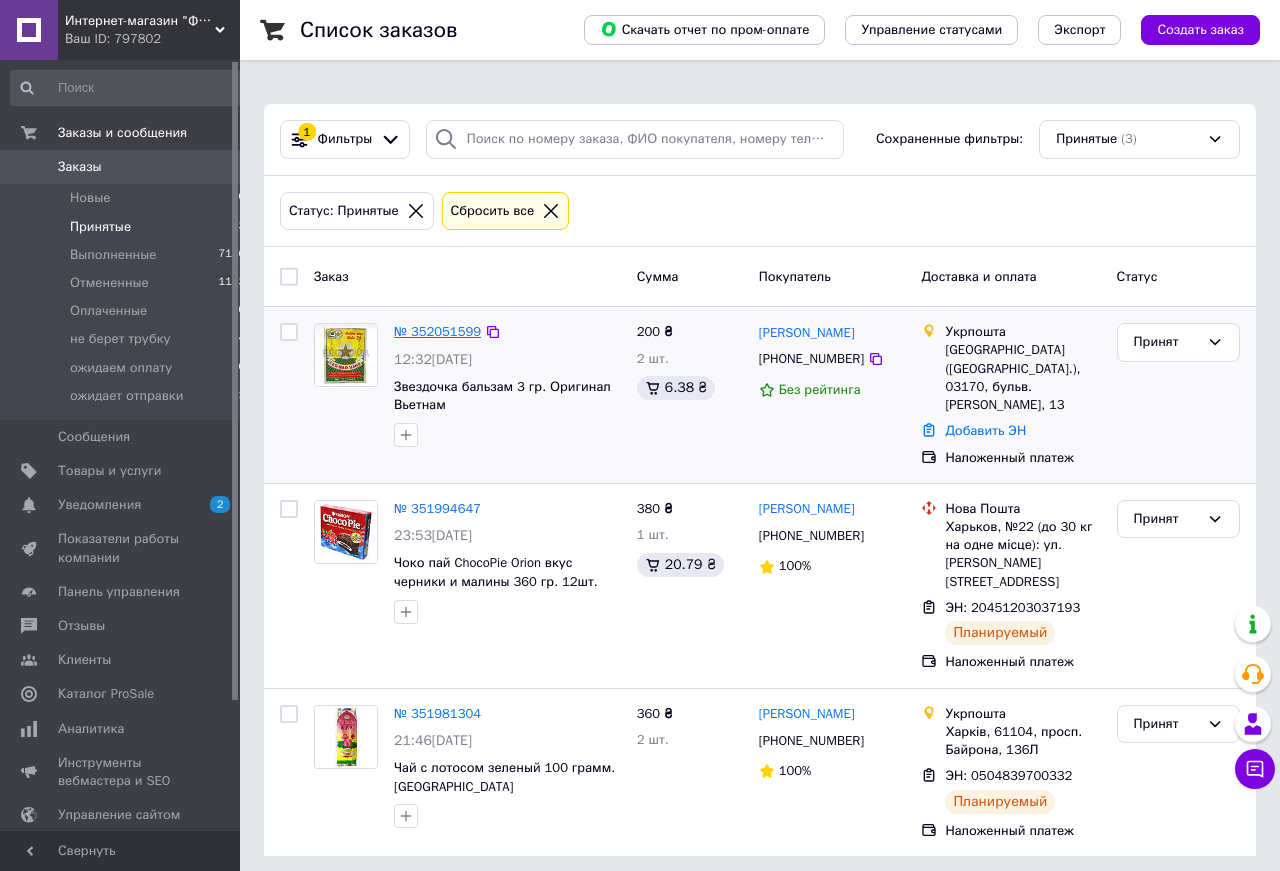 click on "№ 352051599" at bounding box center [437, 331] 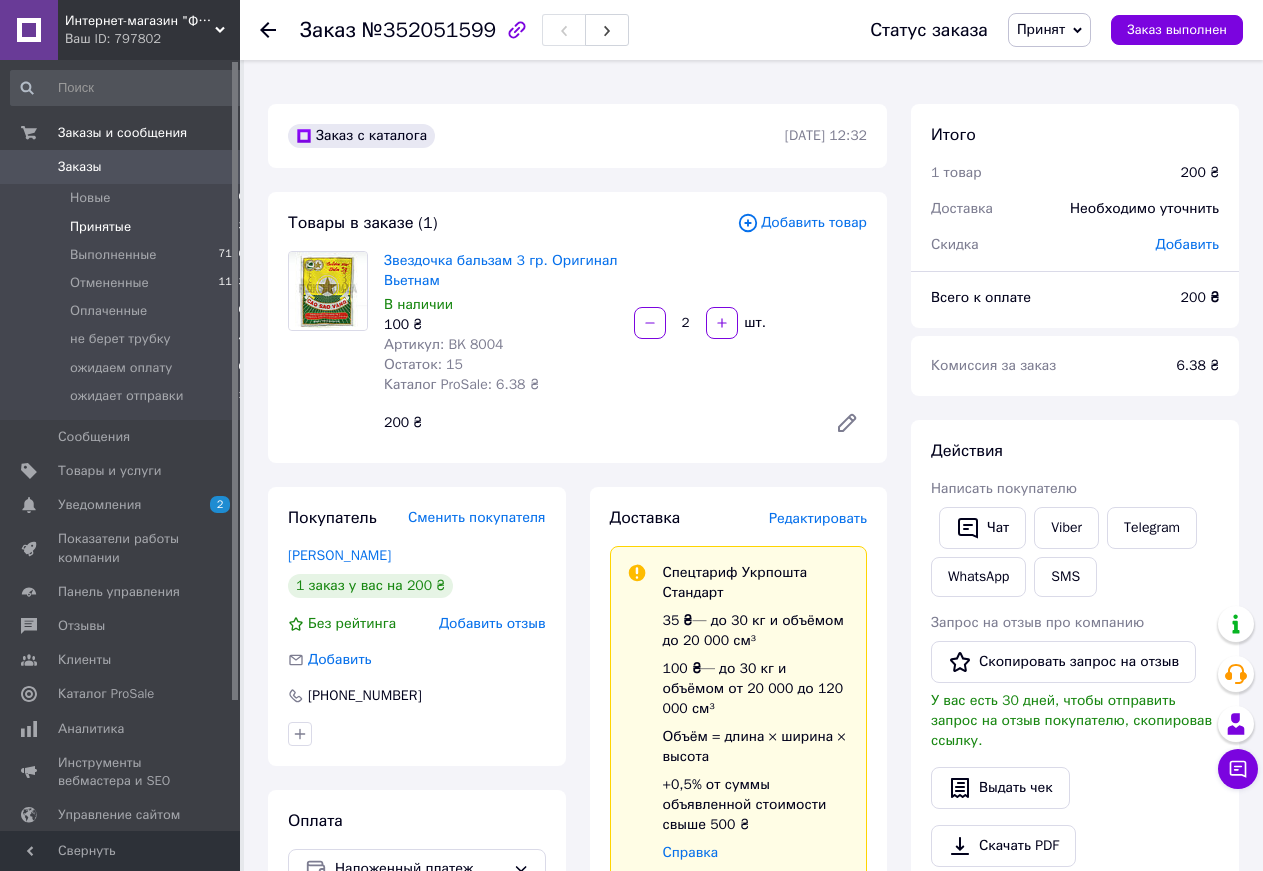 click on "Принятые" at bounding box center [100, 227] 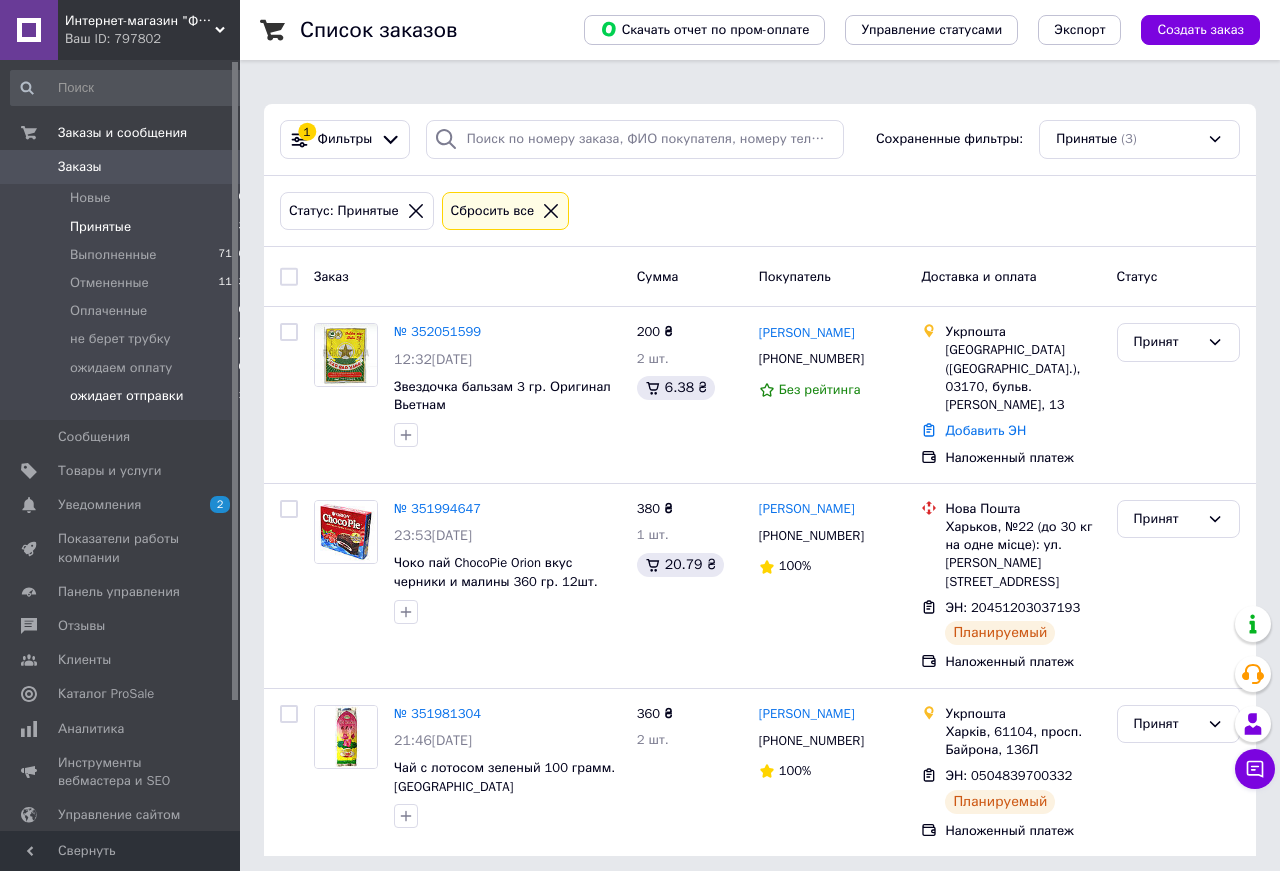 click on "ожидает отправки" at bounding box center (126, 396) 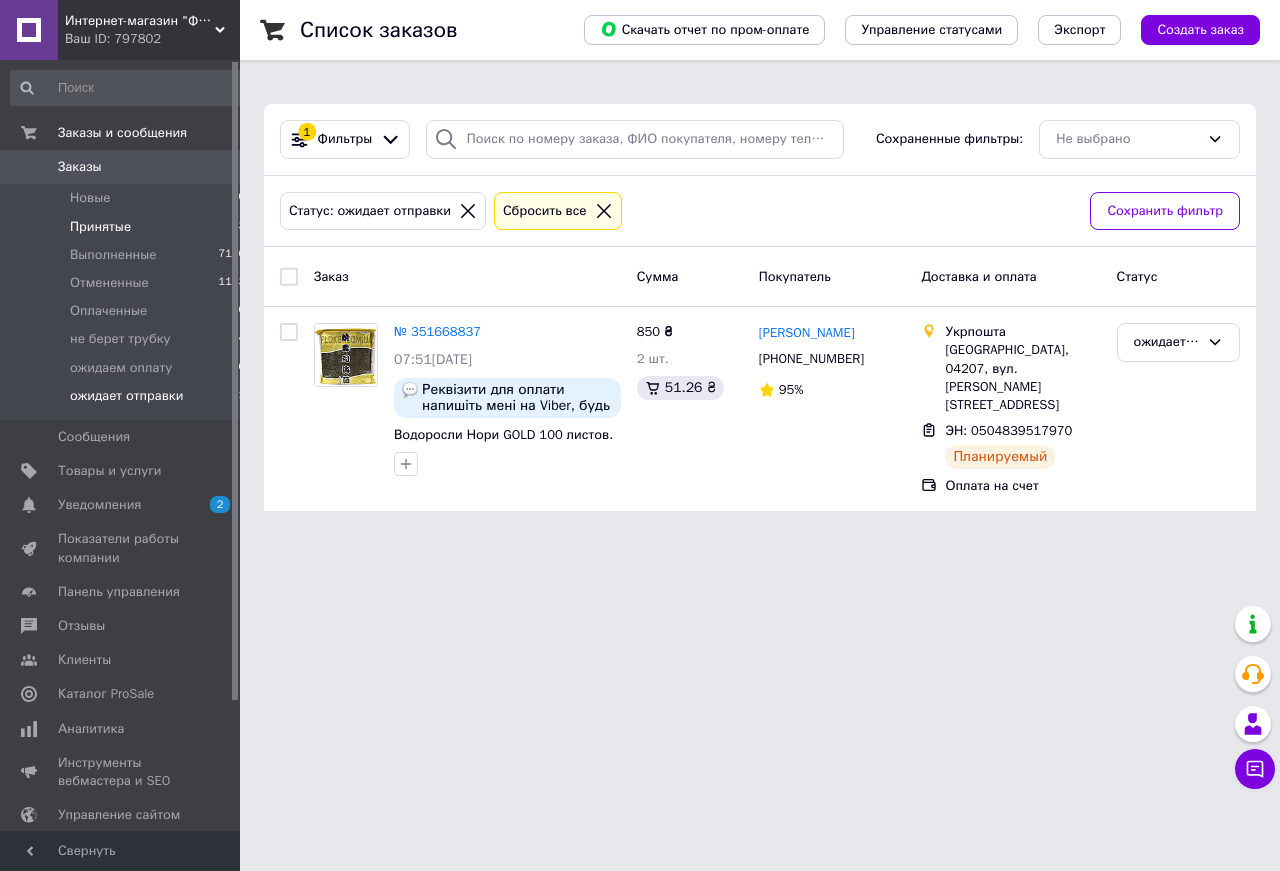 click on "Принятые" at bounding box center (100, 227) 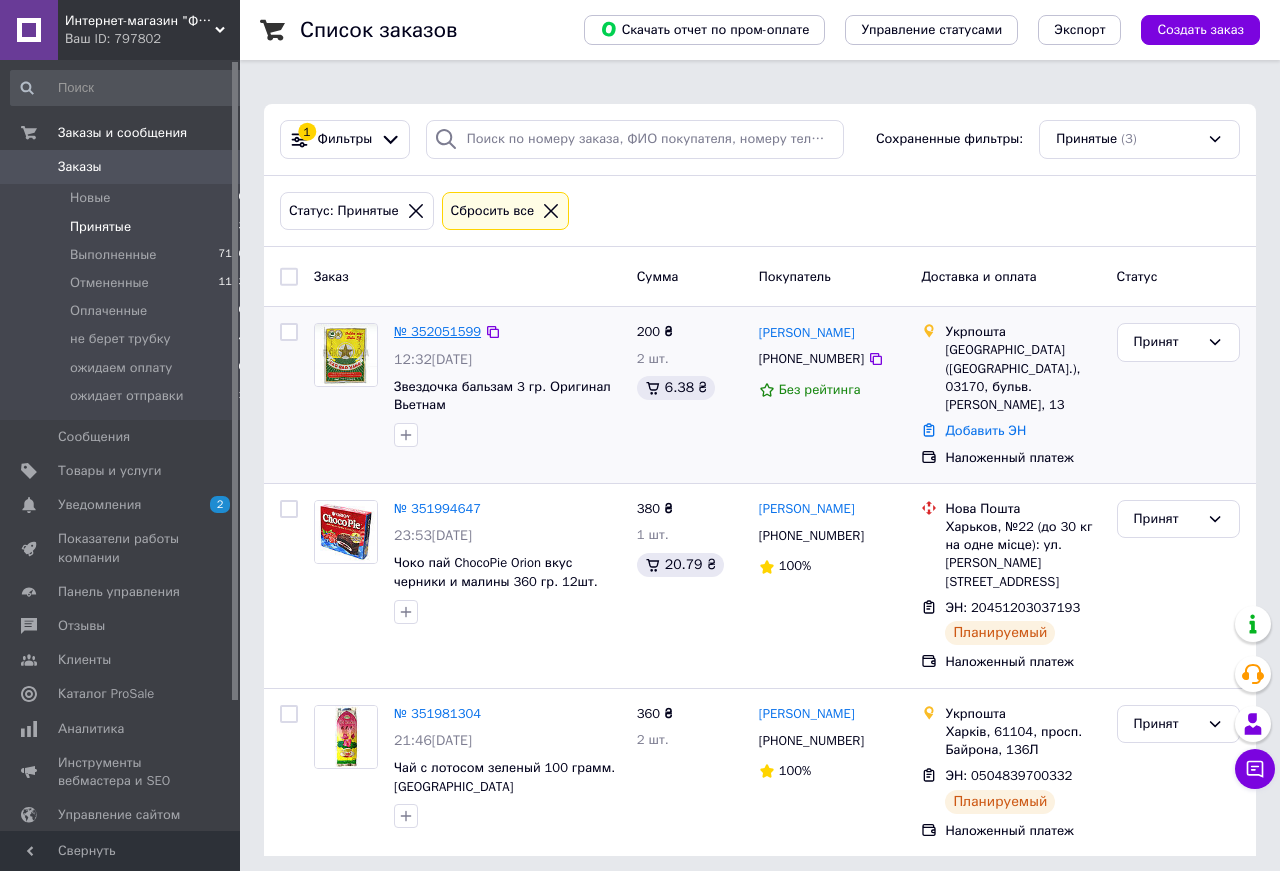 click on "№ 352051599" at bounding box center (437, 331) 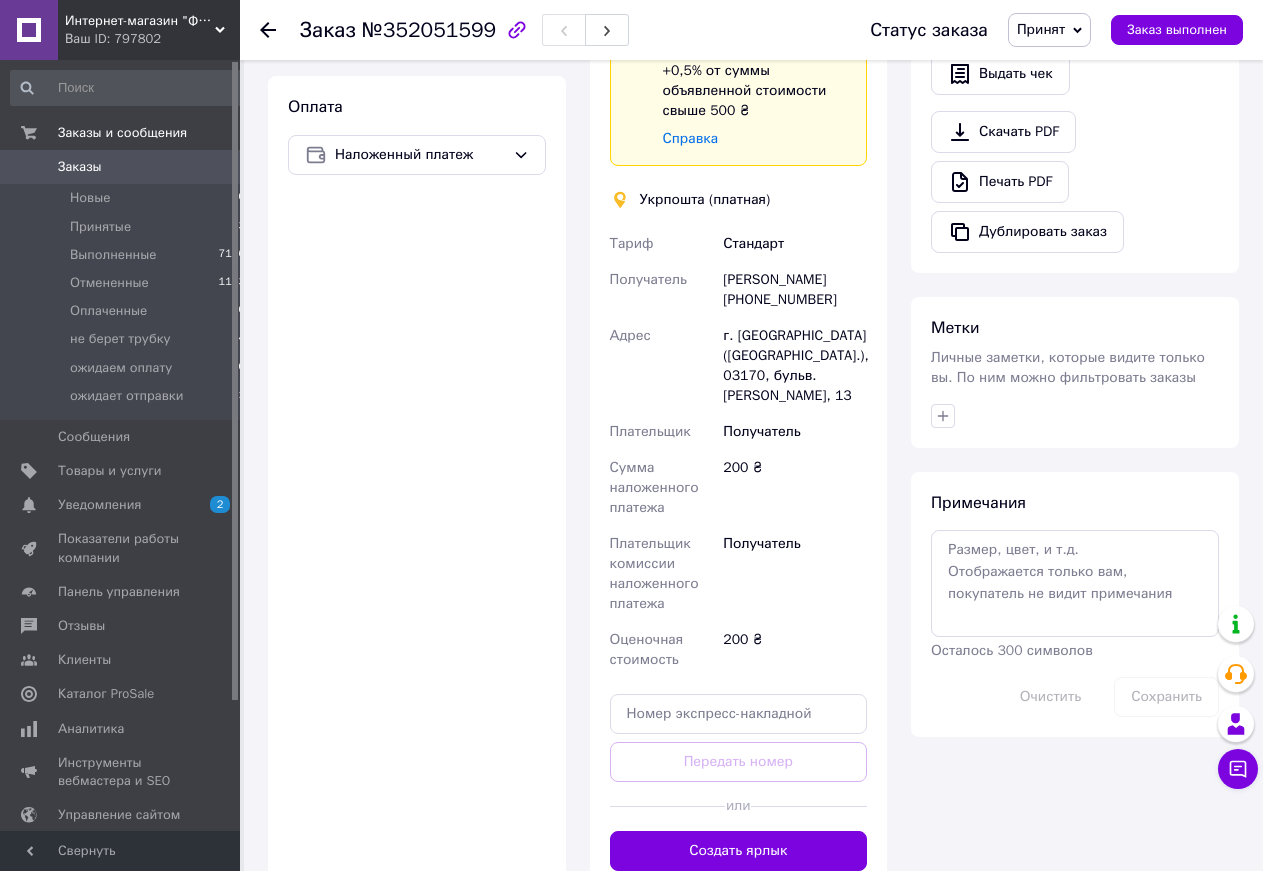 scroll, scrollTop: 816, scrollLeft: 0, axis: vertical 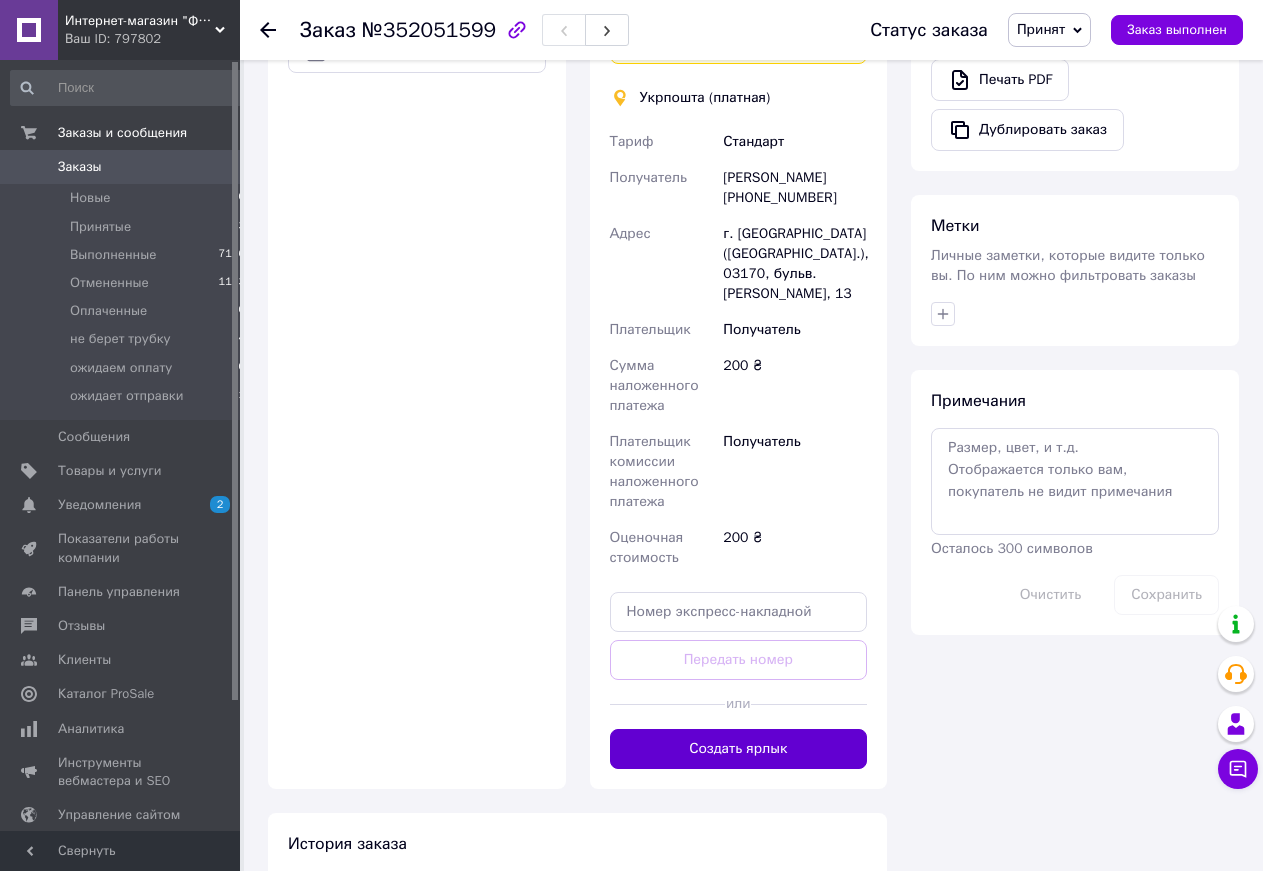 click on "Создать ярлык" at bounding box center (739, 749) 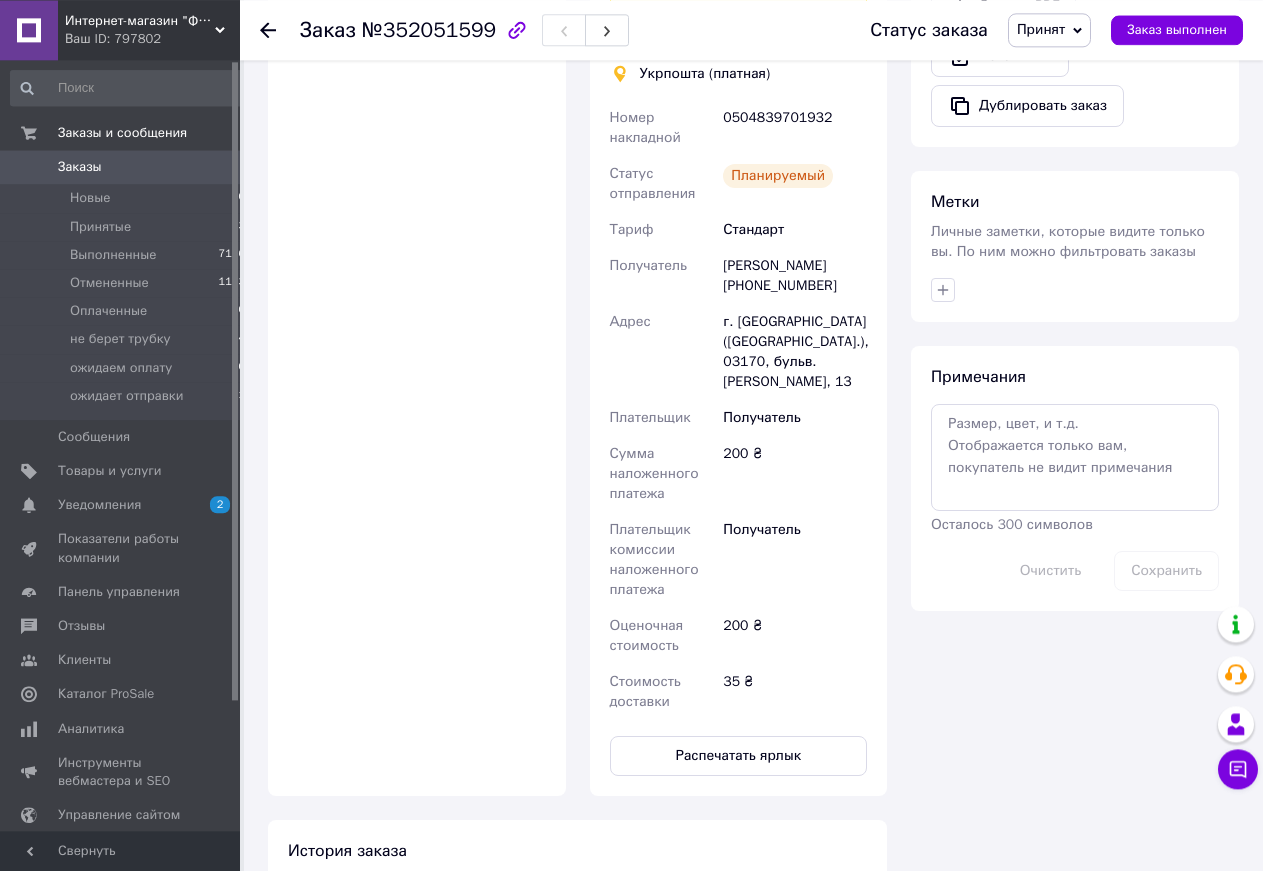 scroll, scrollTop: 910, scrollLeft: 0, axis: vertical 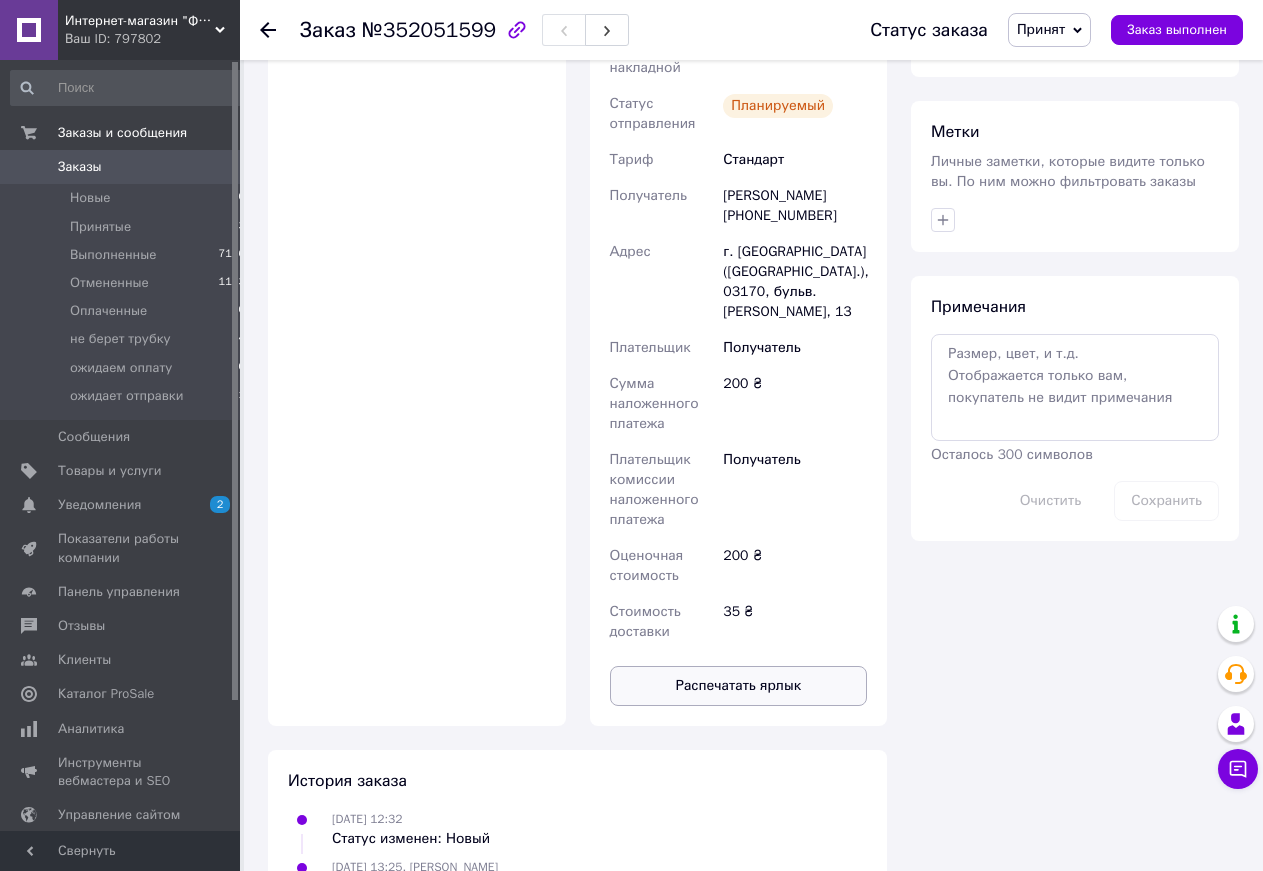 click on "Распечатать ярлык" at bounding box center [739, 686] 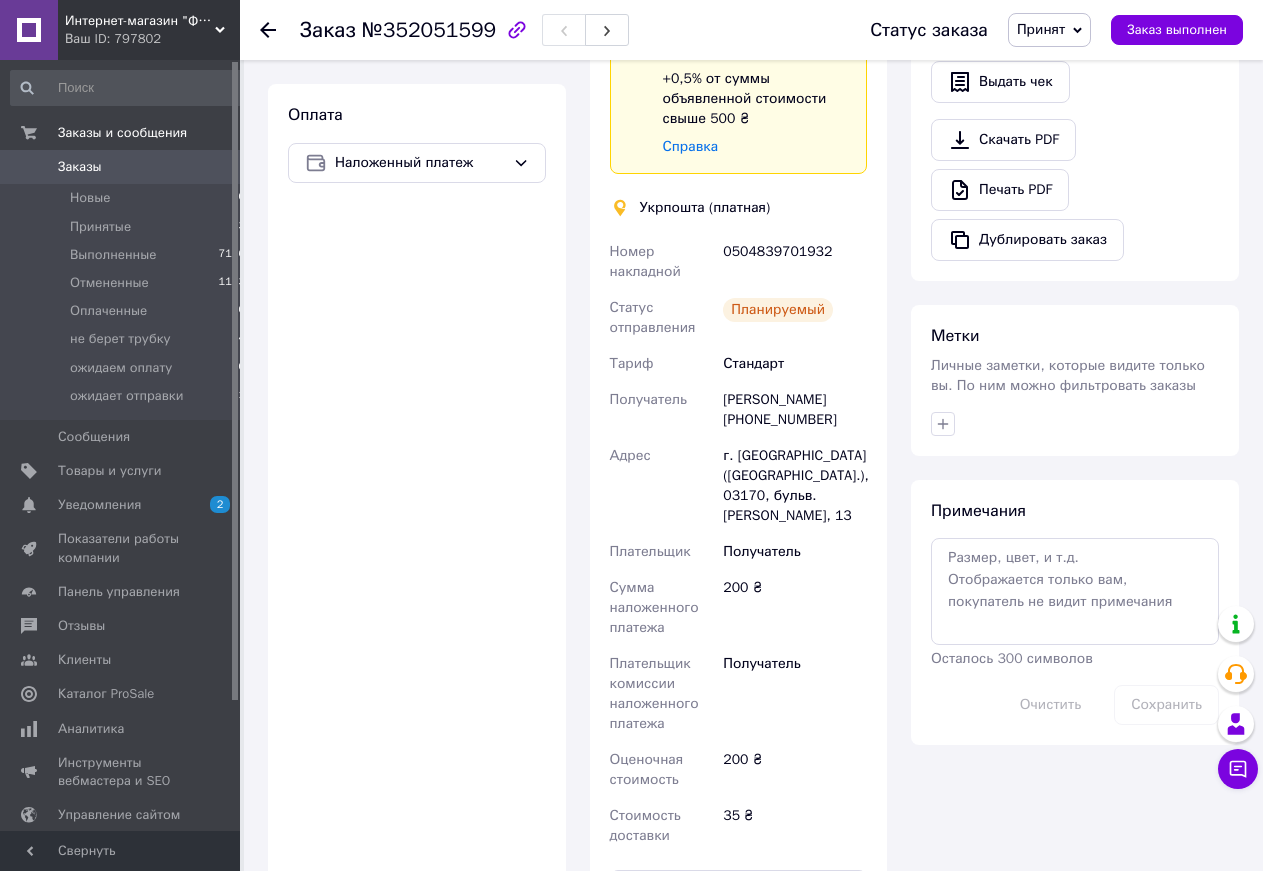scroll, scrollTop: 502, scrollLeft: 0, axis: vertical 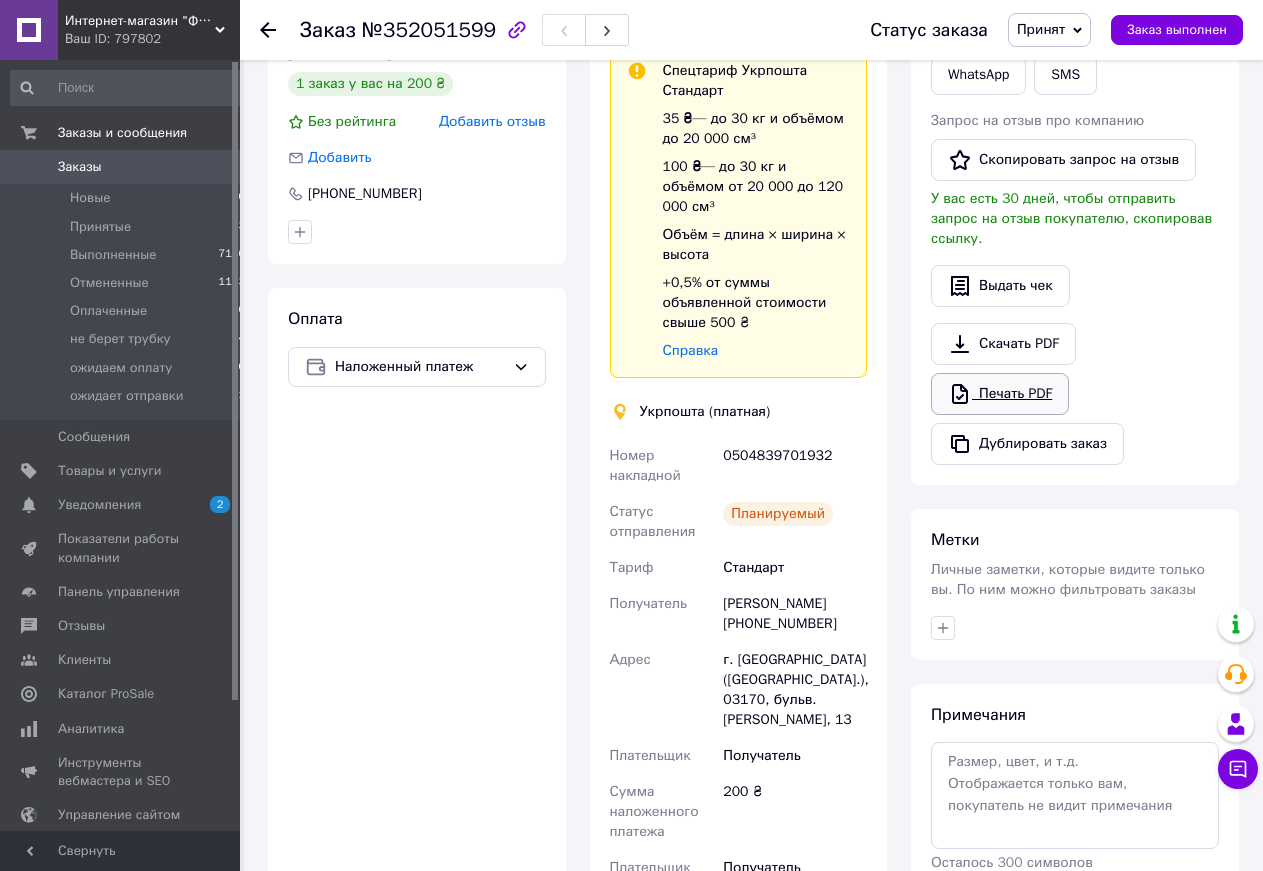 click on "Печать PDF" at bounding box center [1000, 394] 